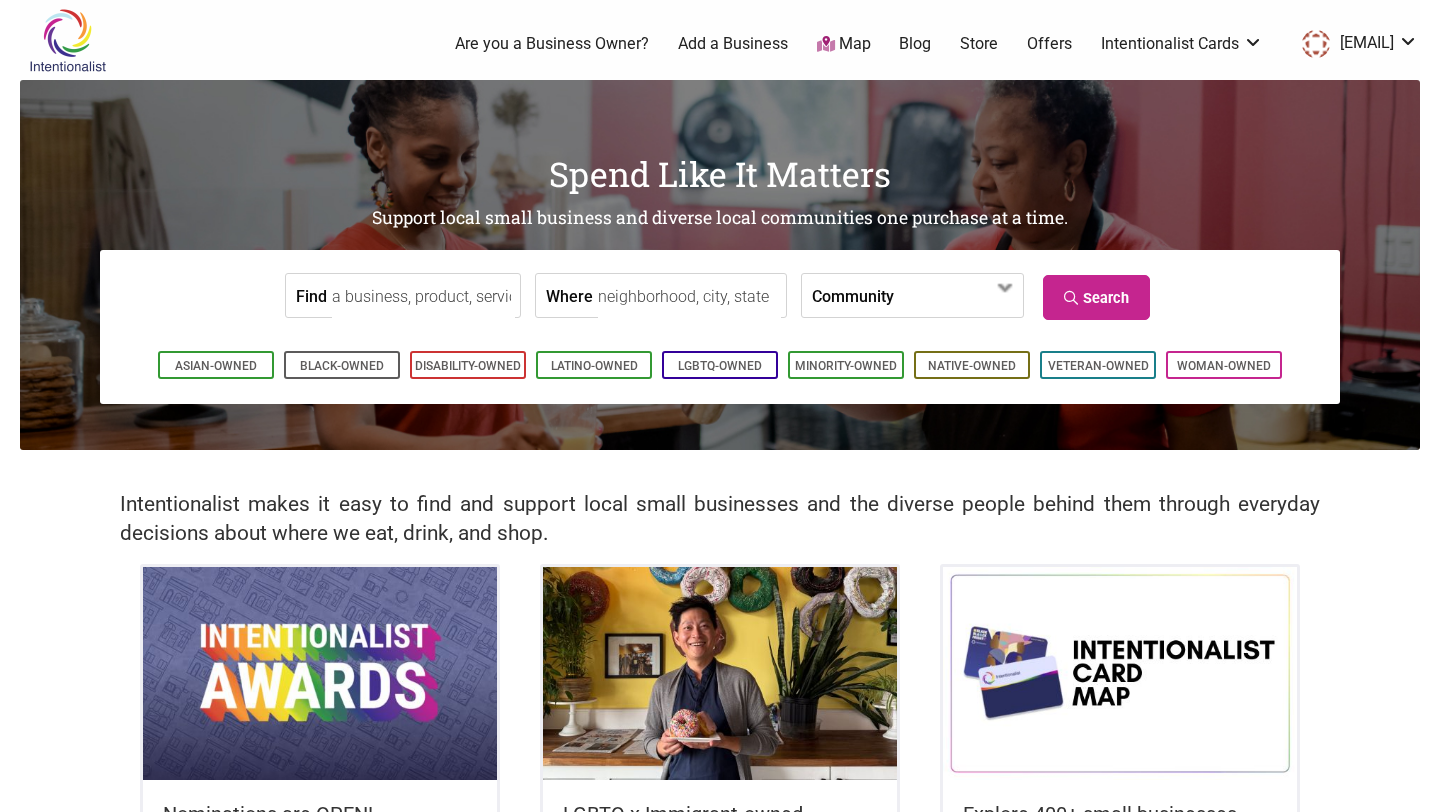 click on "[EMAIL]" at bounding box center [1355, 44] 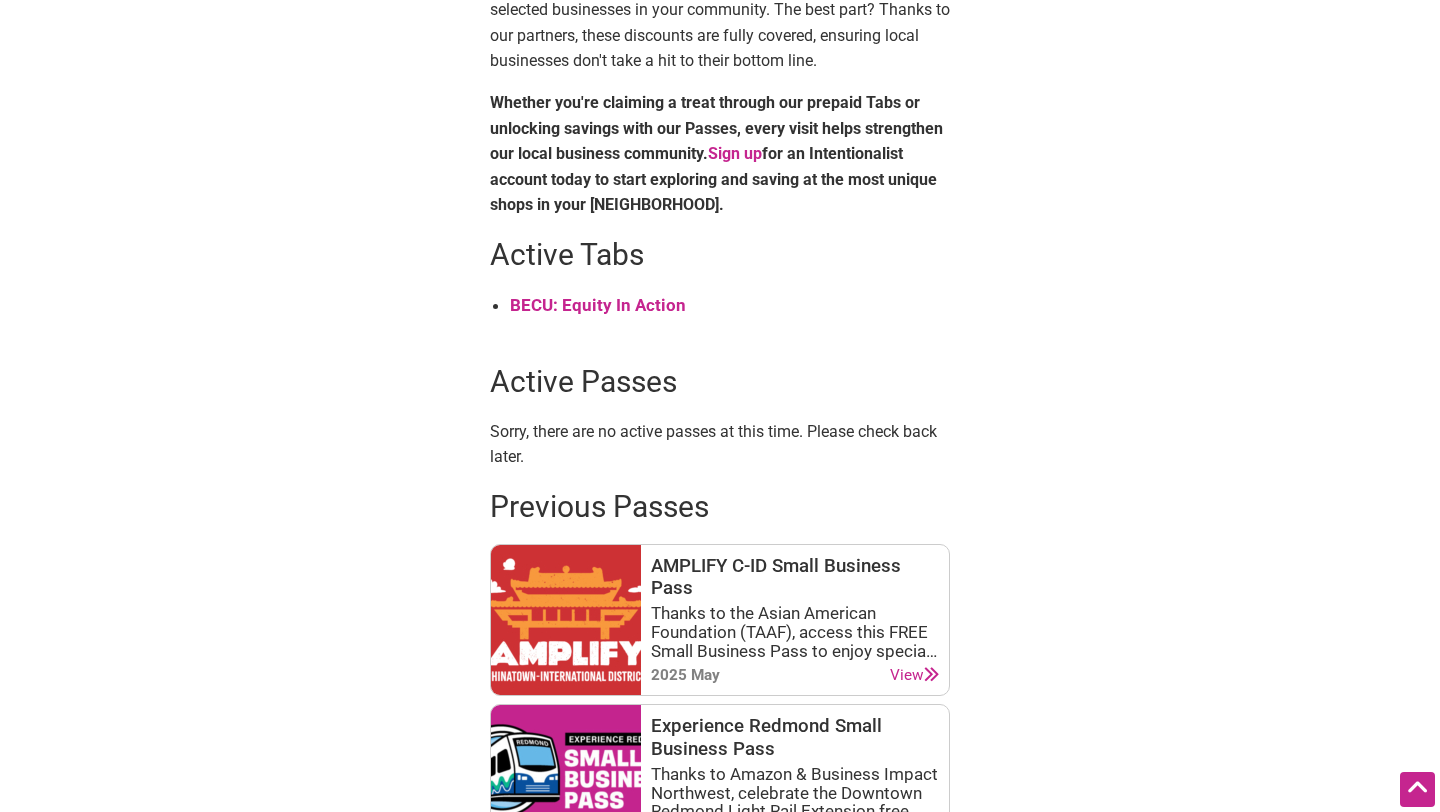 scroll, scrollTop: 721, scrollLeft: 0, axis: vertical 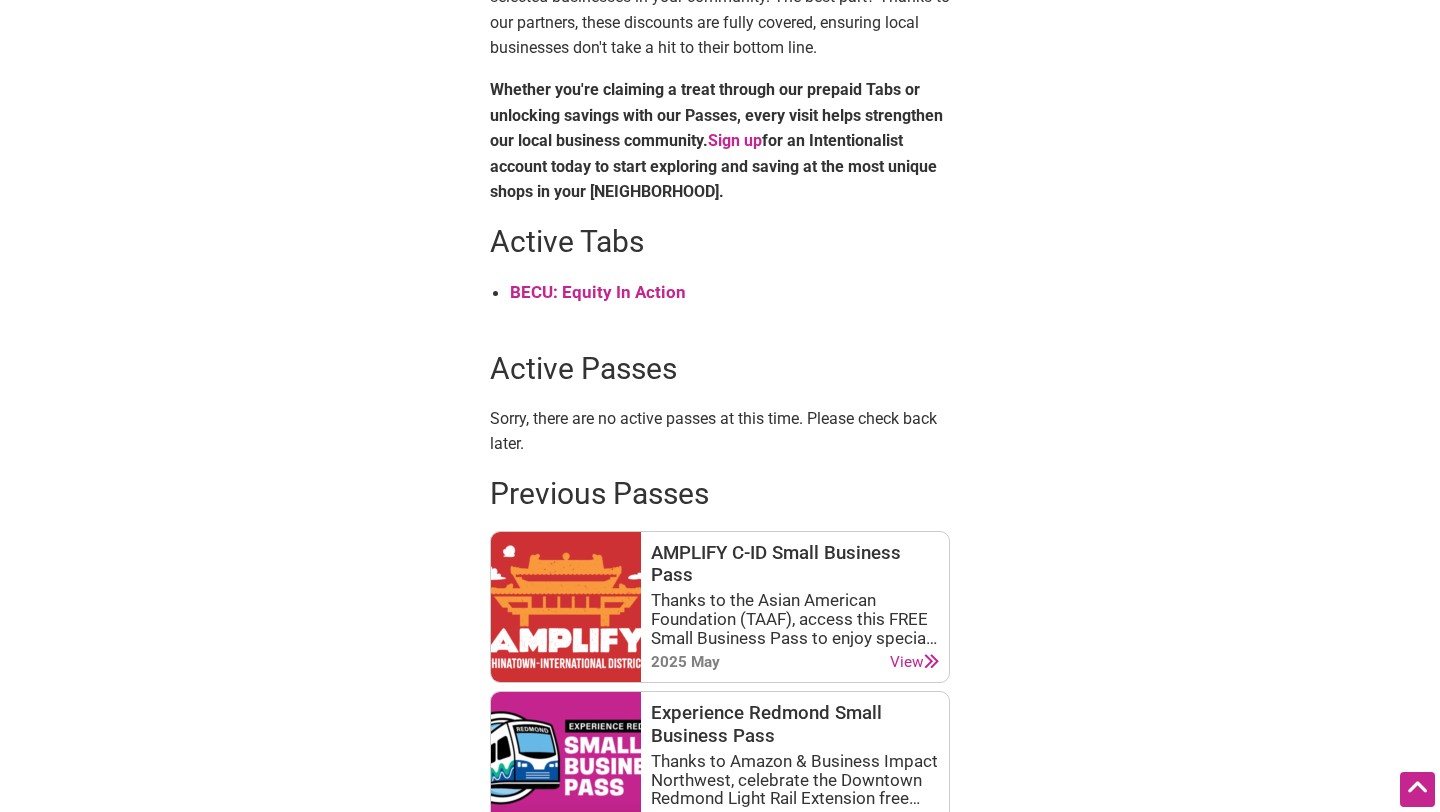 click on "BECU: Equity In Action" at bounding box center [598, 292] 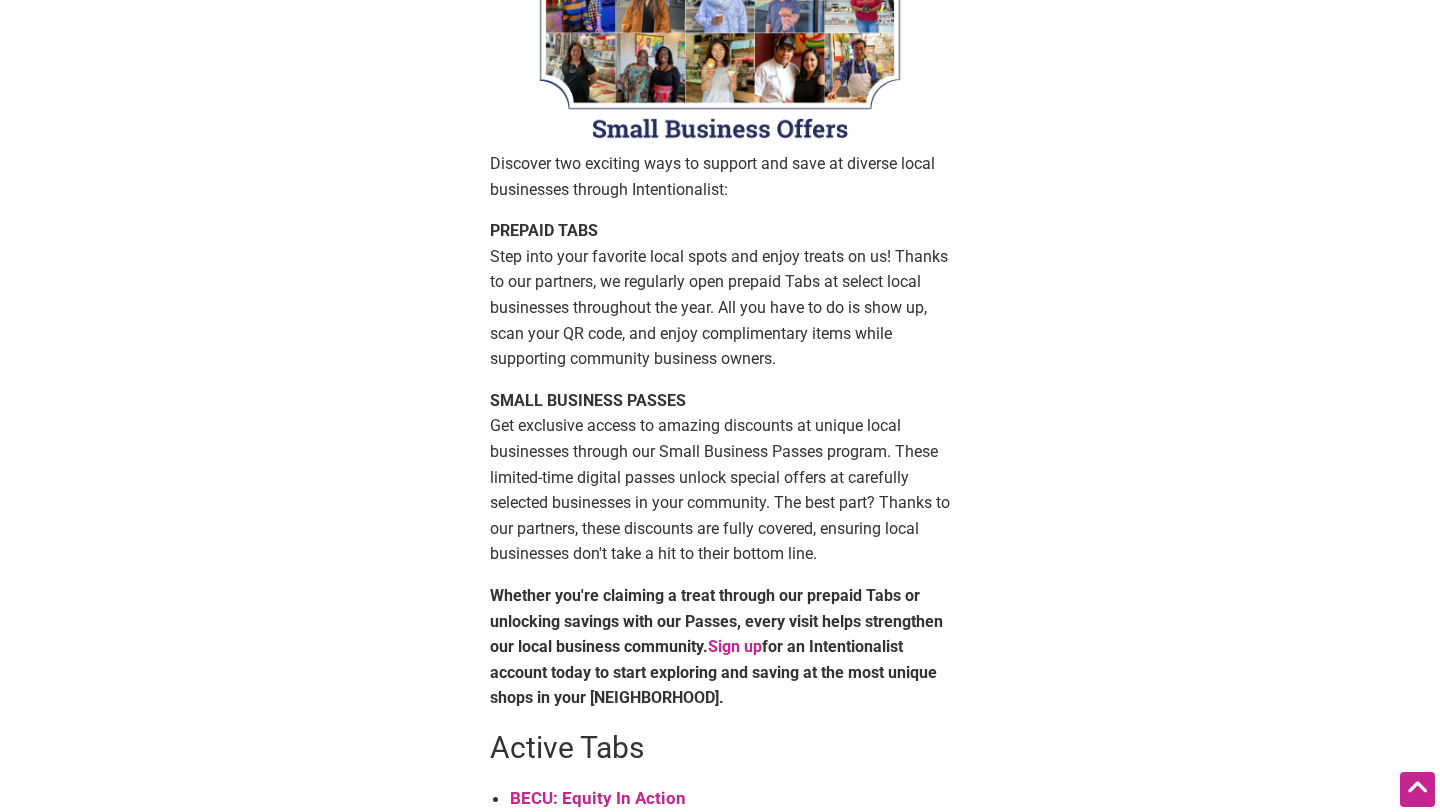scroll, scrollTop: 312, scrollLeft: 0, axis: vertical 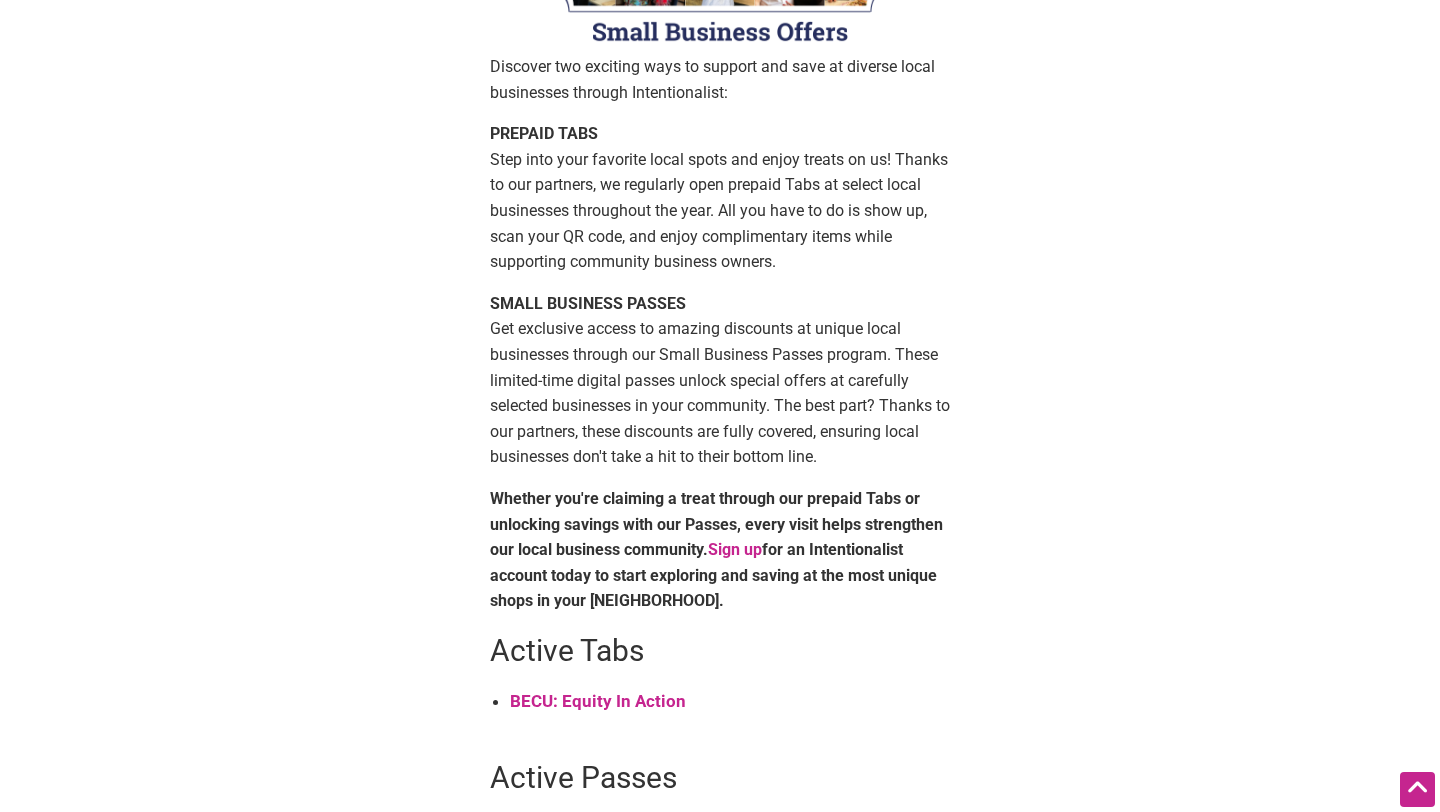 click on "BECU: Equity In Action" at bounding box center (598, 701) 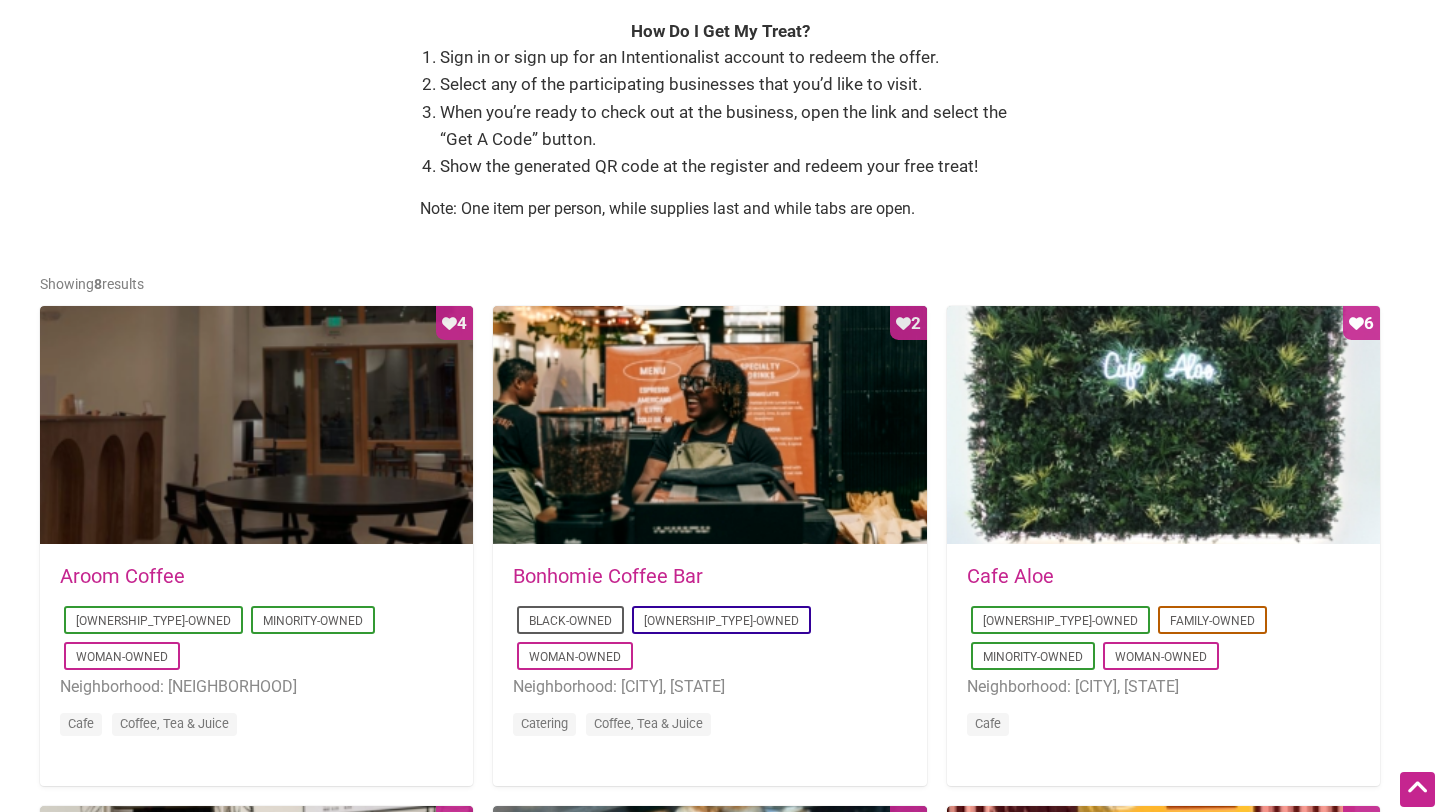 scroll, scrollTop: 820, scrollLeft: 0, axis: vertical 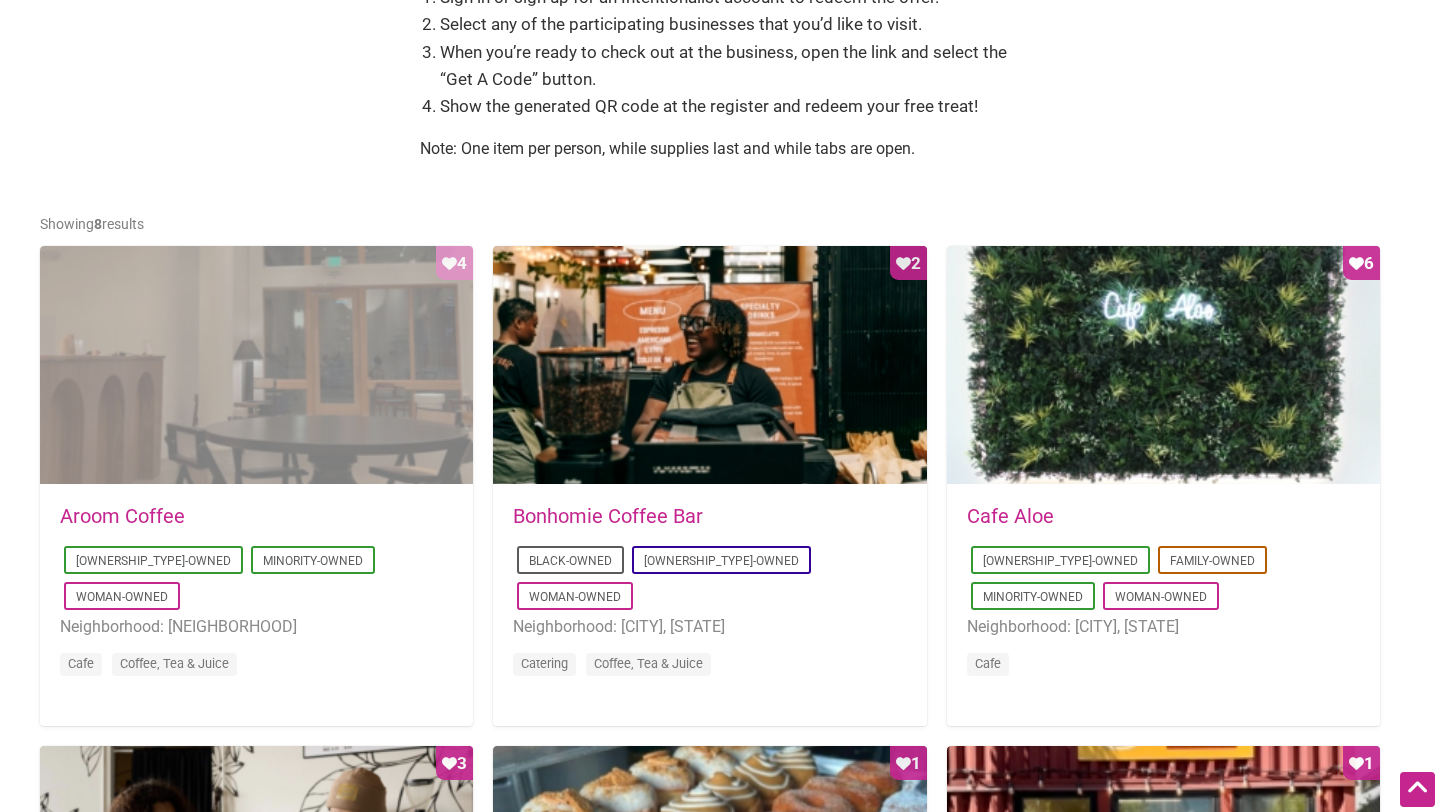 click on "Favorite Count  4" at bounding box center [256, 366] 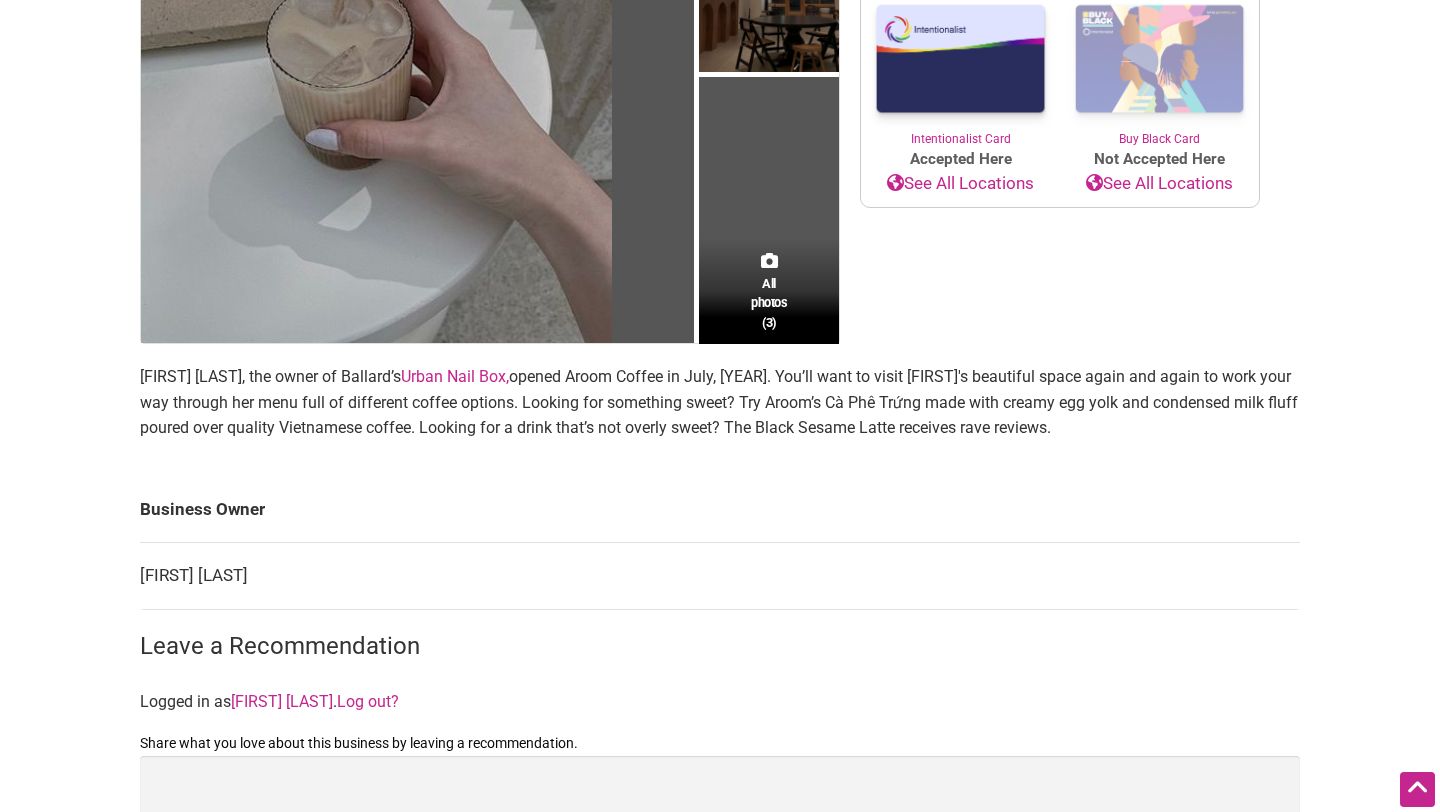 scroll, scrollTop: 636, scrollLeft: 0, axis: vertical 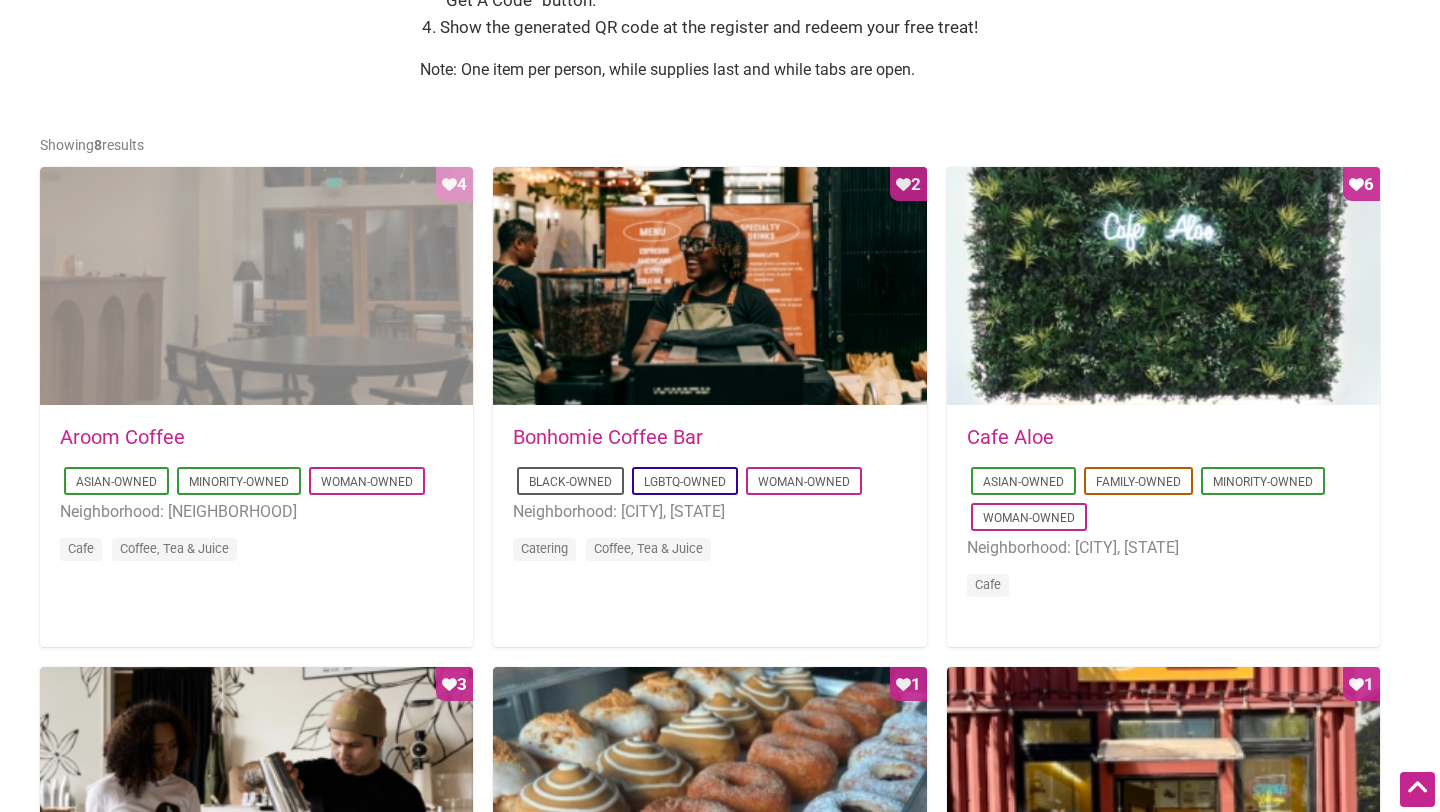 click on "Favorite Count  4" at bounding box center [256, 287] 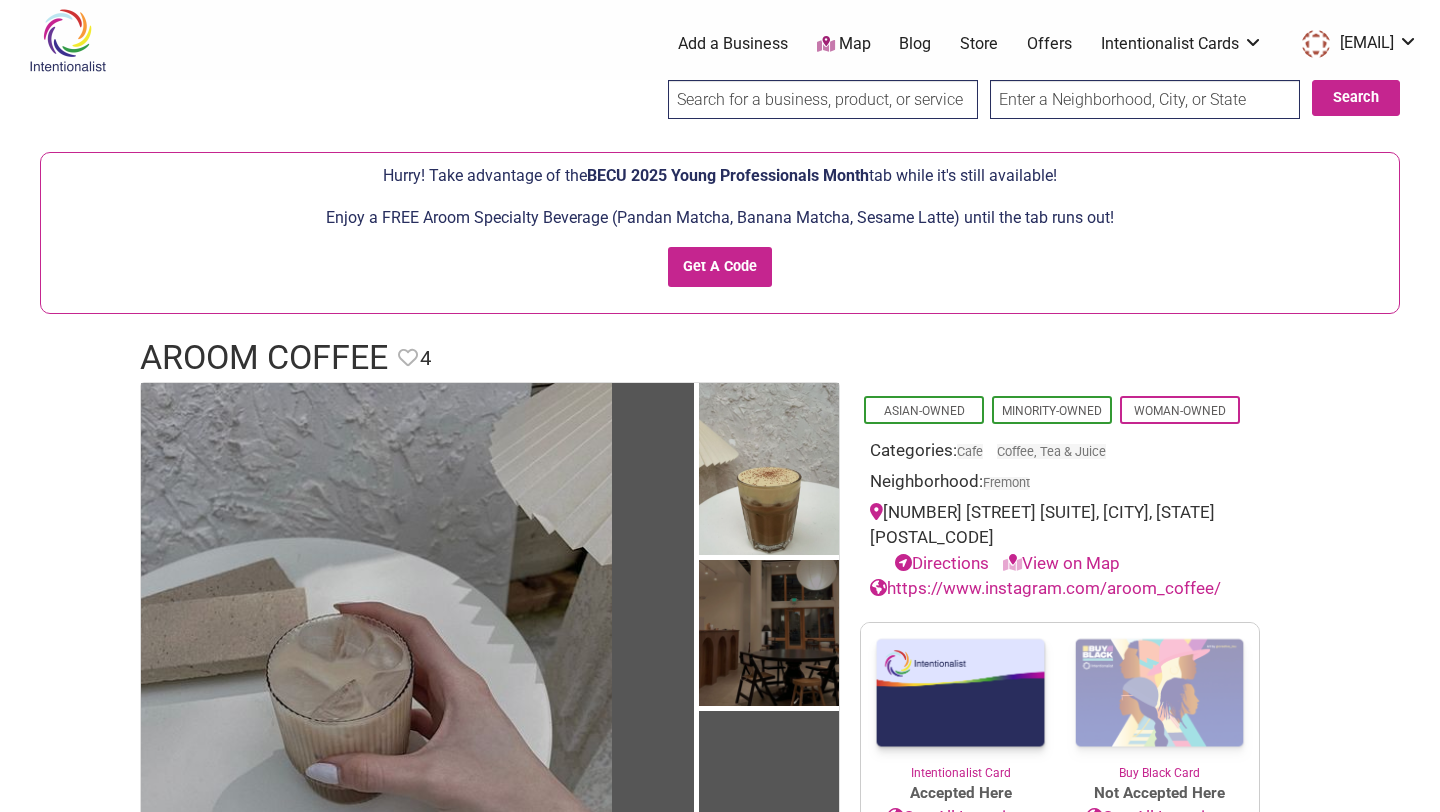 scroll, scrollTop: 0, scrollLeft: 0, axis: both 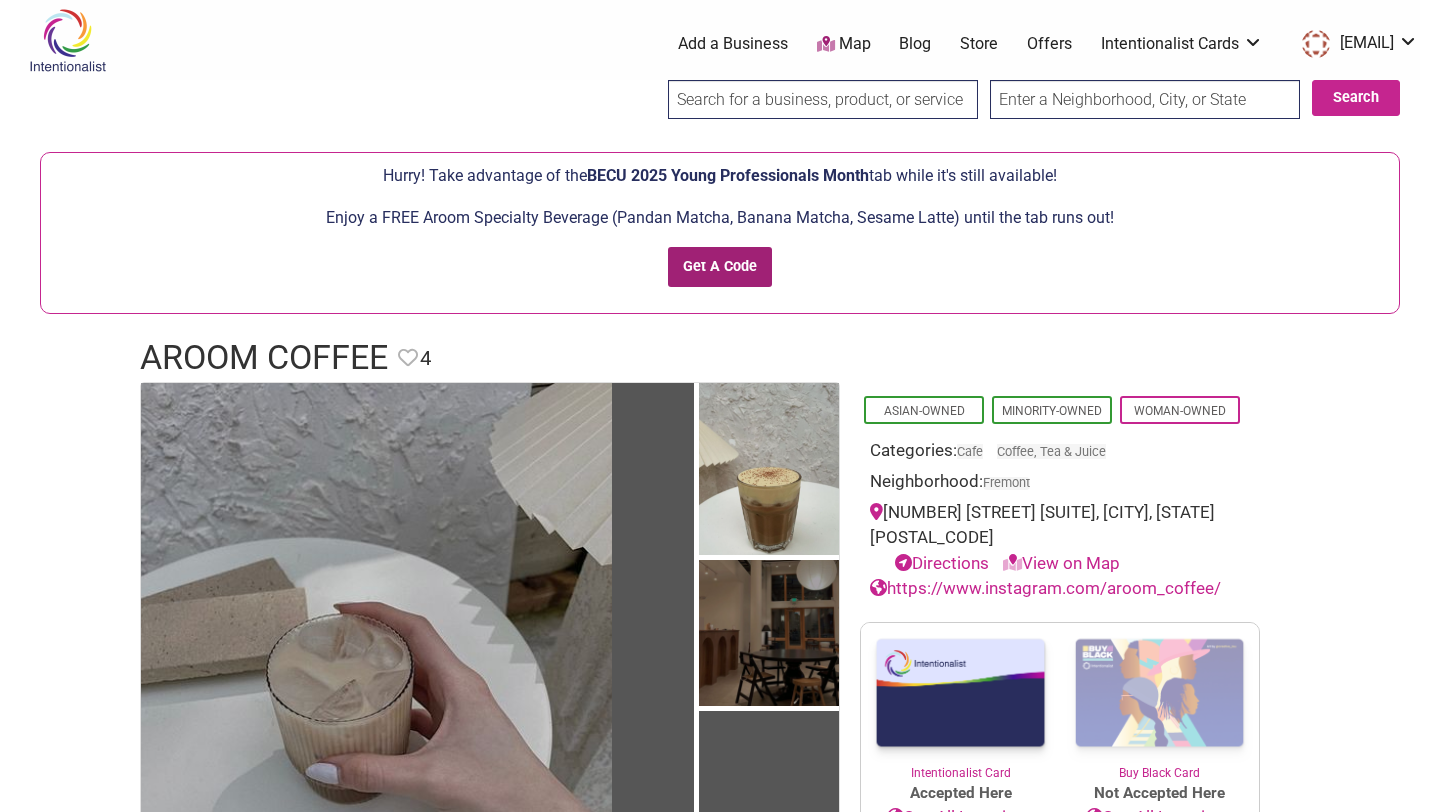 click on "Get A Code" at bounding box center [720, 267] 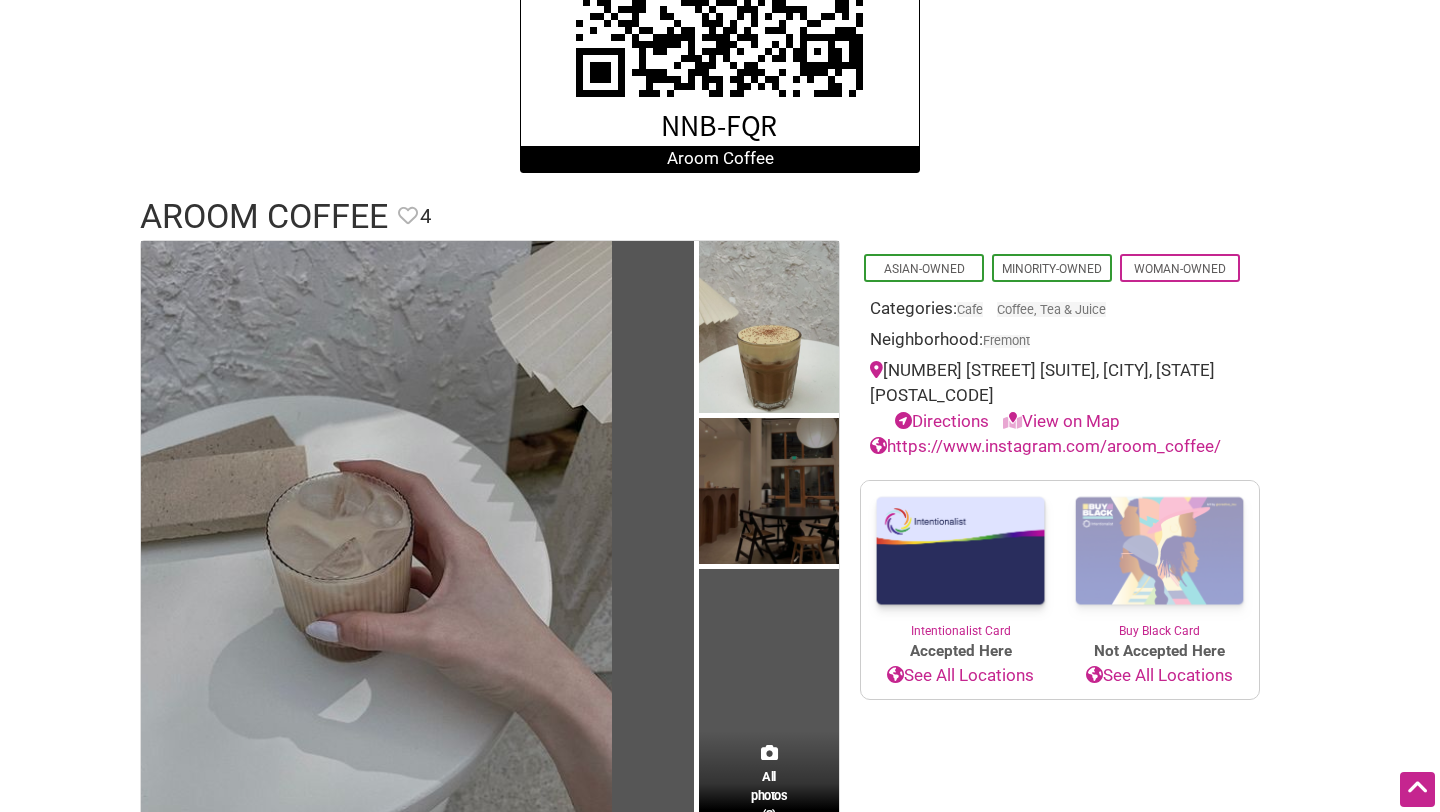 scroll, scrollTop: 651, scrollLeft: 0, axis: vertical 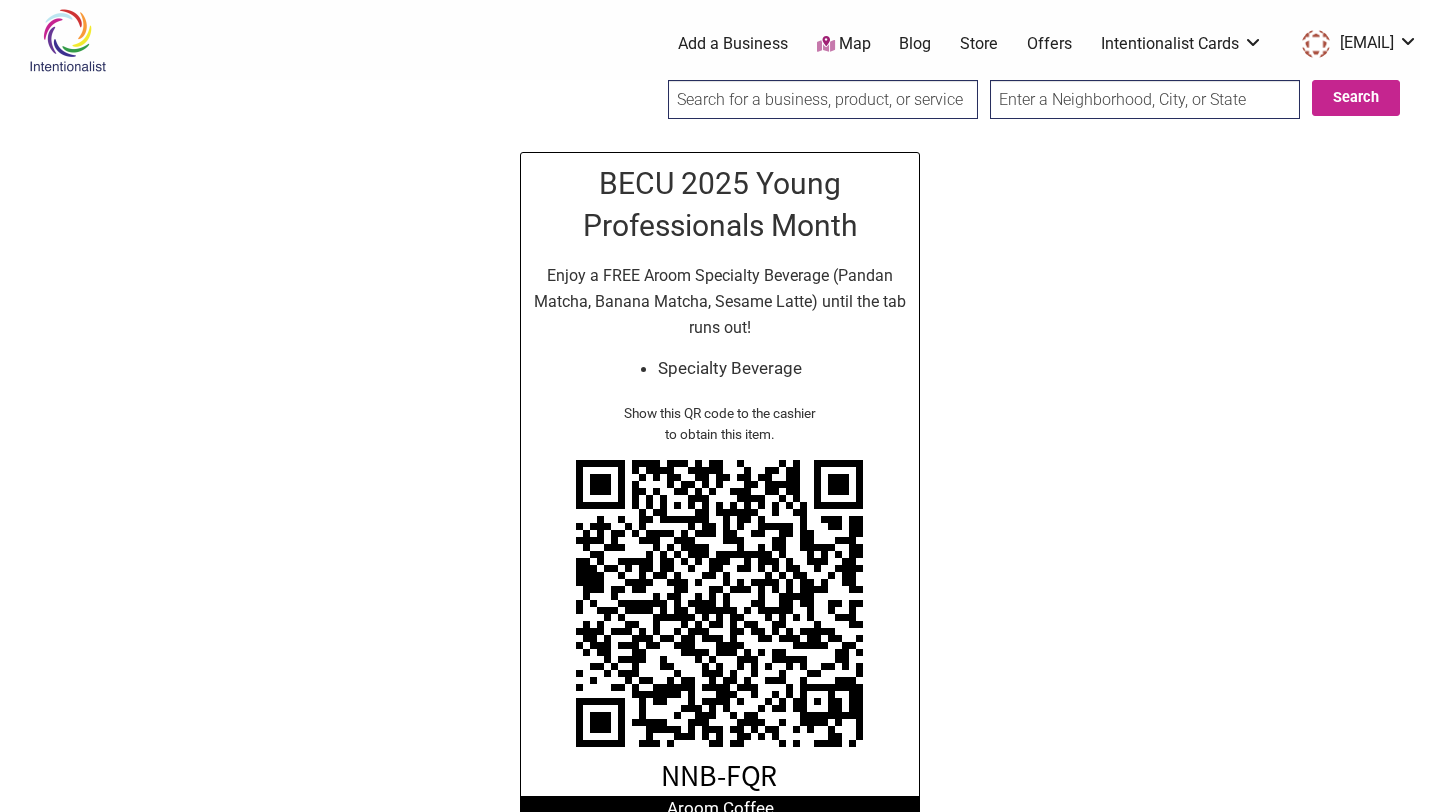 click on "Blog" at bounding box center (915, 44) 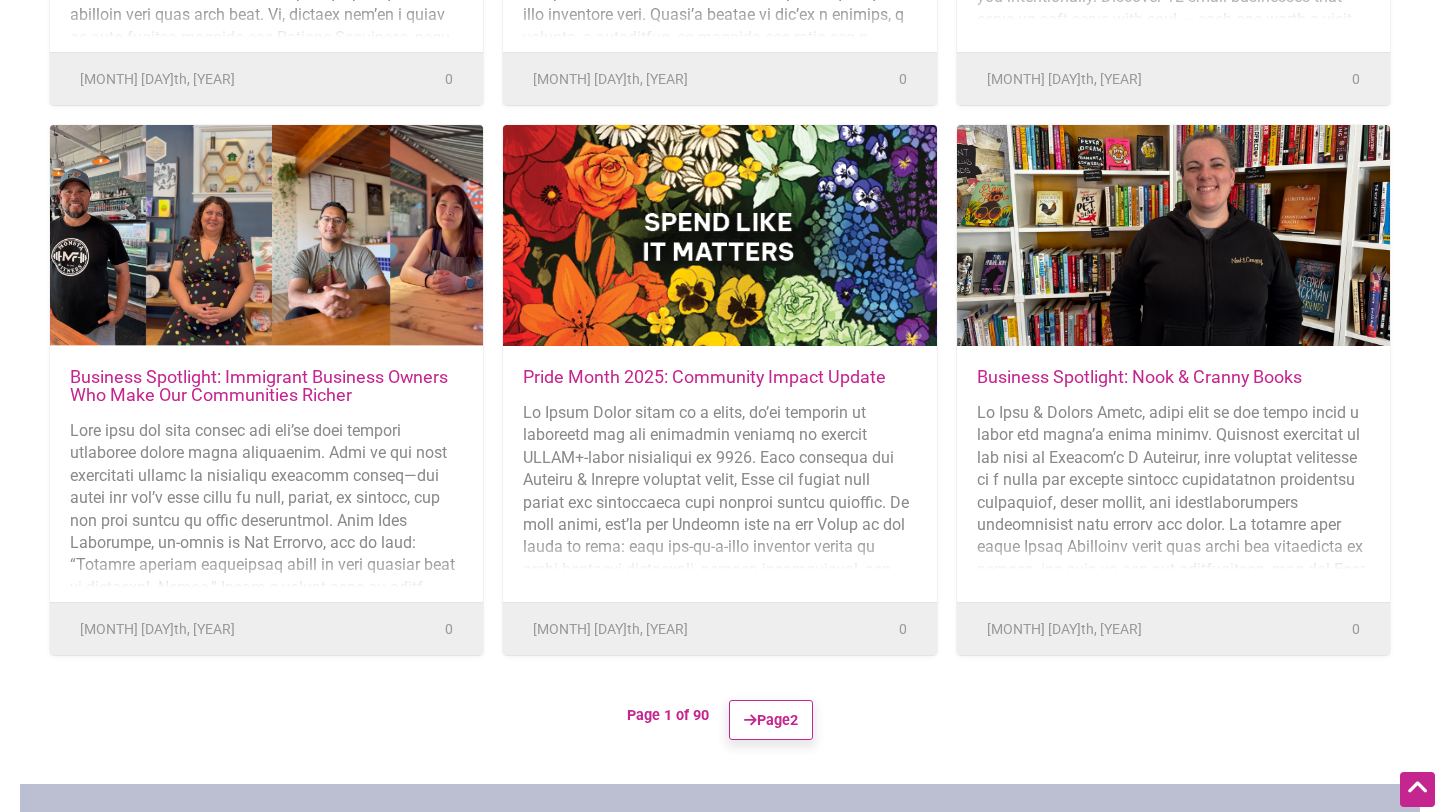 scroll, scrollTop: 677, scrollLeft: 0, axis: vertical 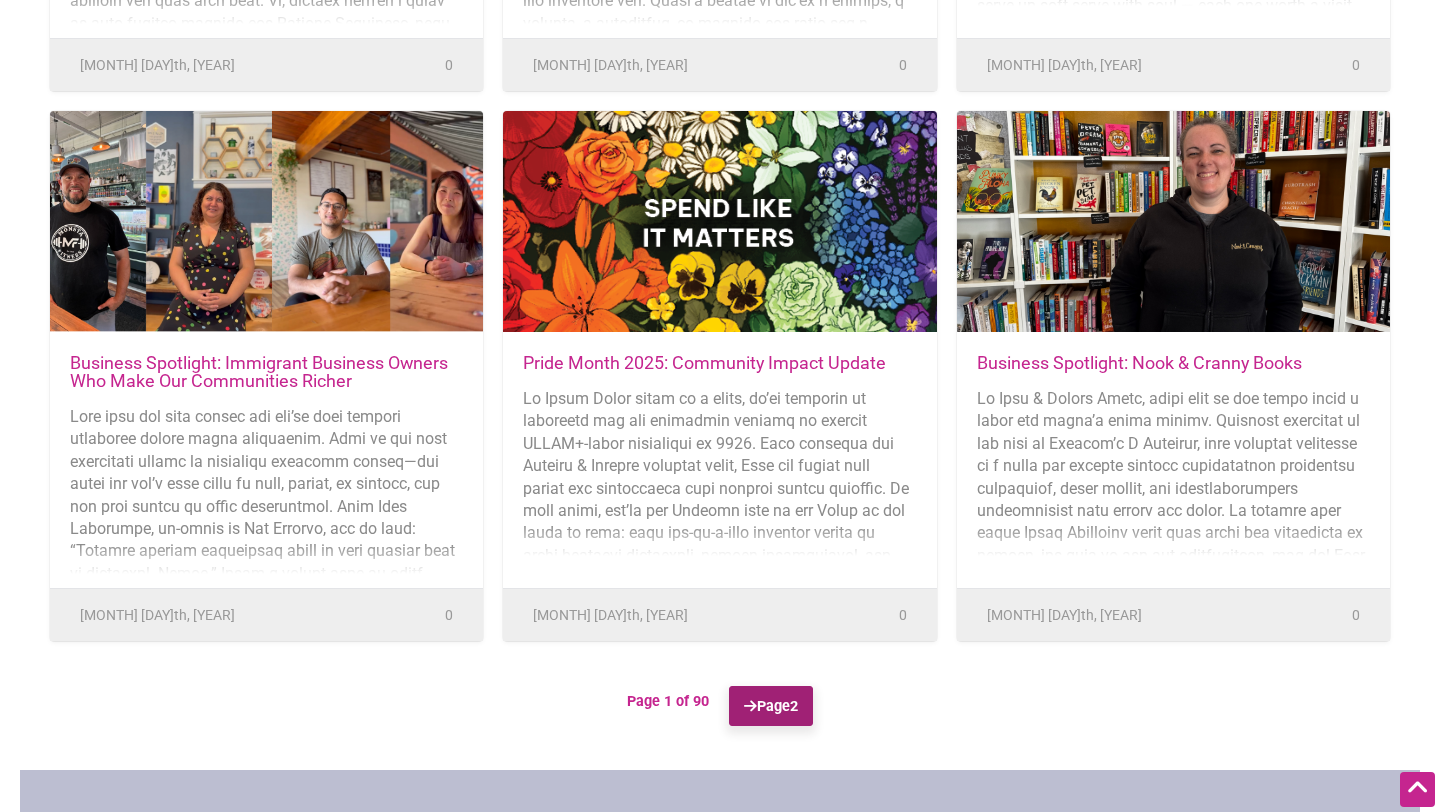 click on "Page  2" at bounding box center (771, 706) 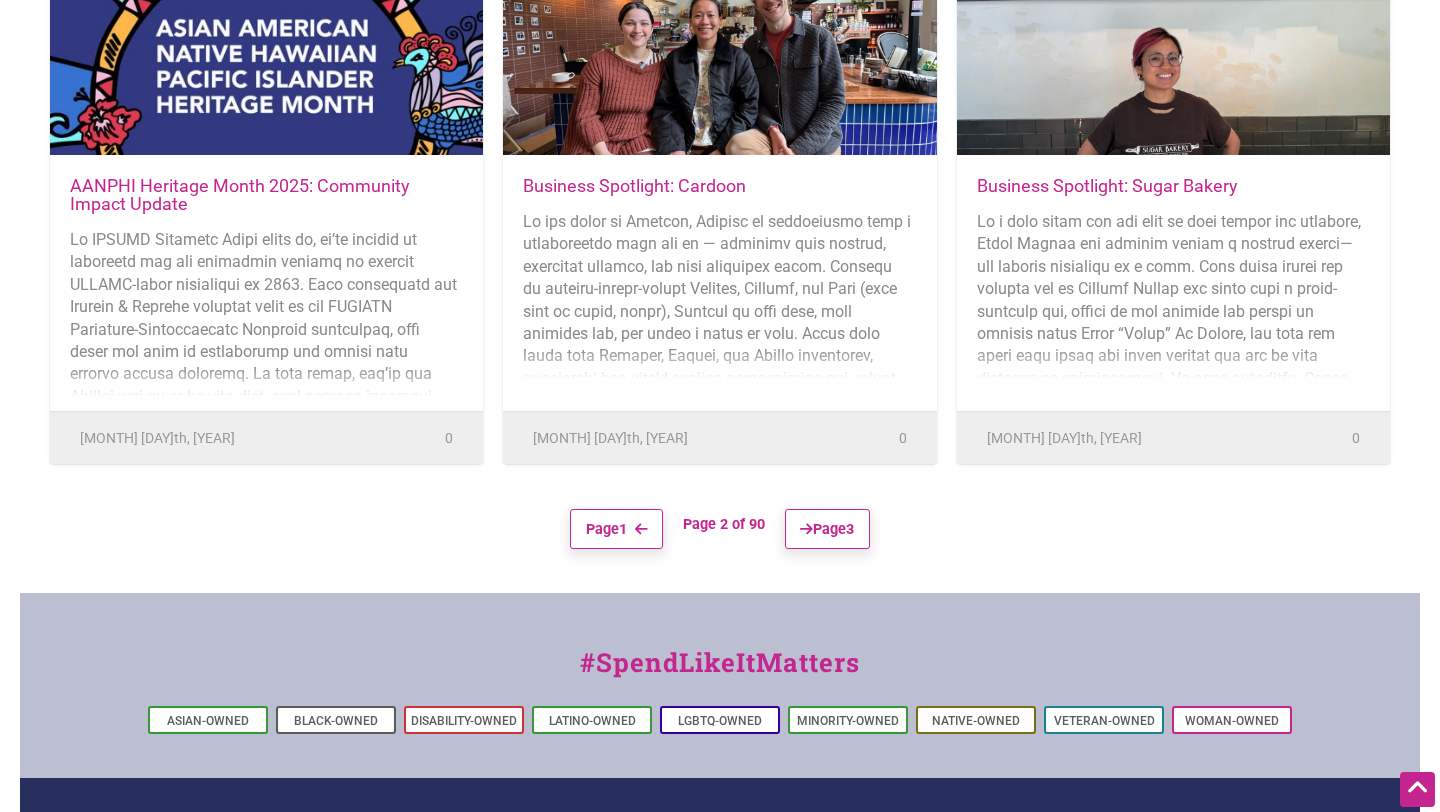 scroll, scrollTop: 889, scrollLeft: 0, axis: vertical 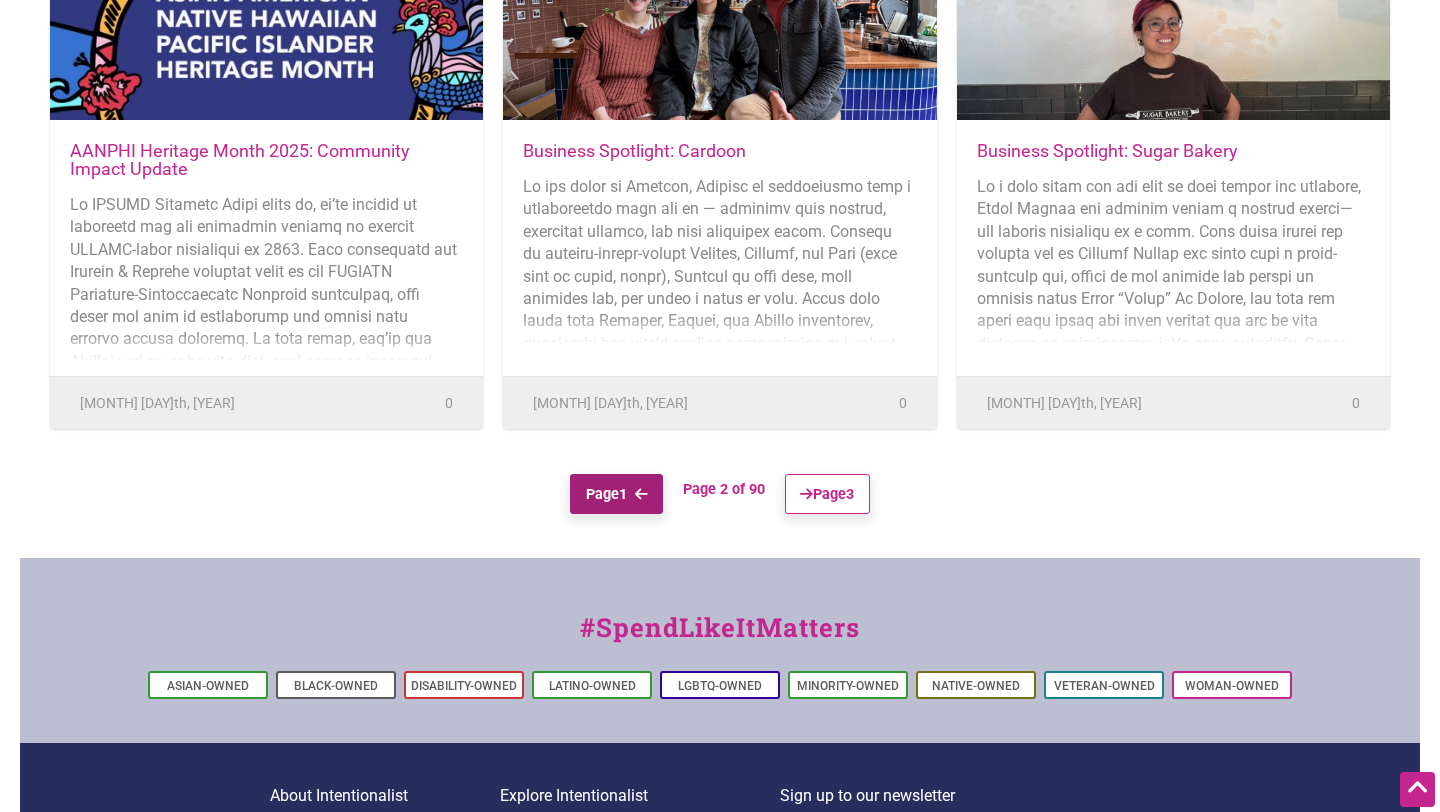 click on "Page  1" at bounding box center [616, 494] 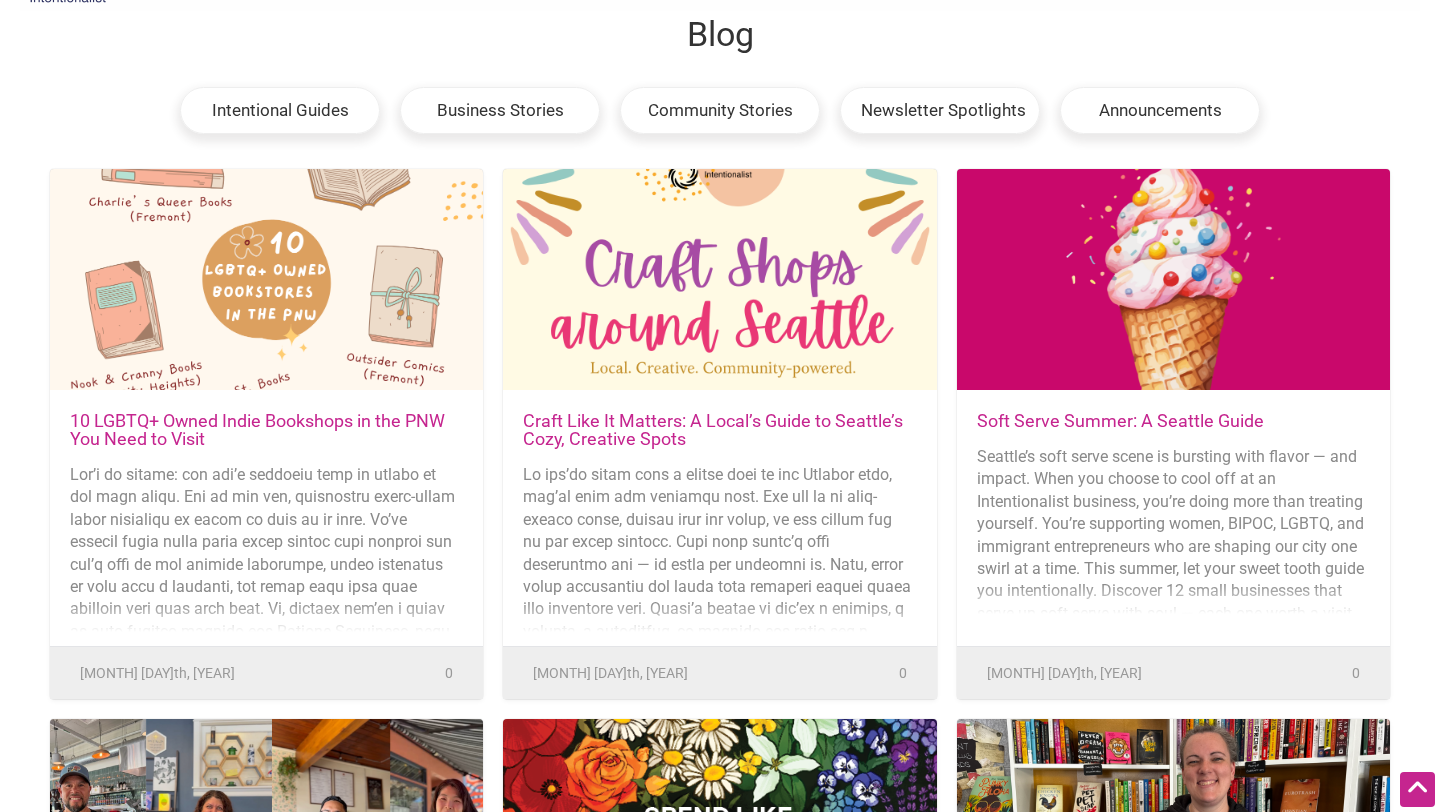 scroll, scrollTop: 0, scrollLeft: 0, axis: both 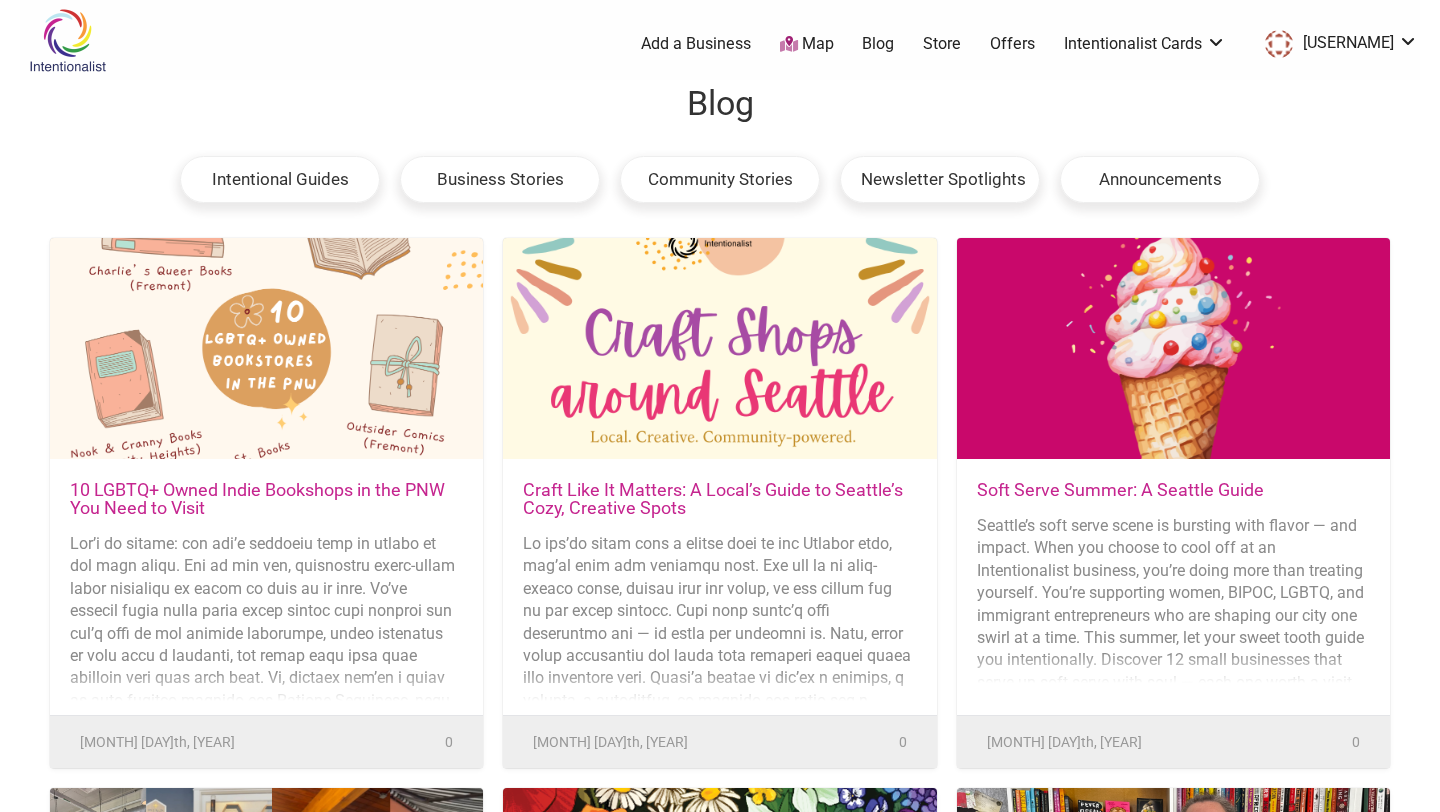 click on "Intentional Guides" at bounding box center [280, 180] 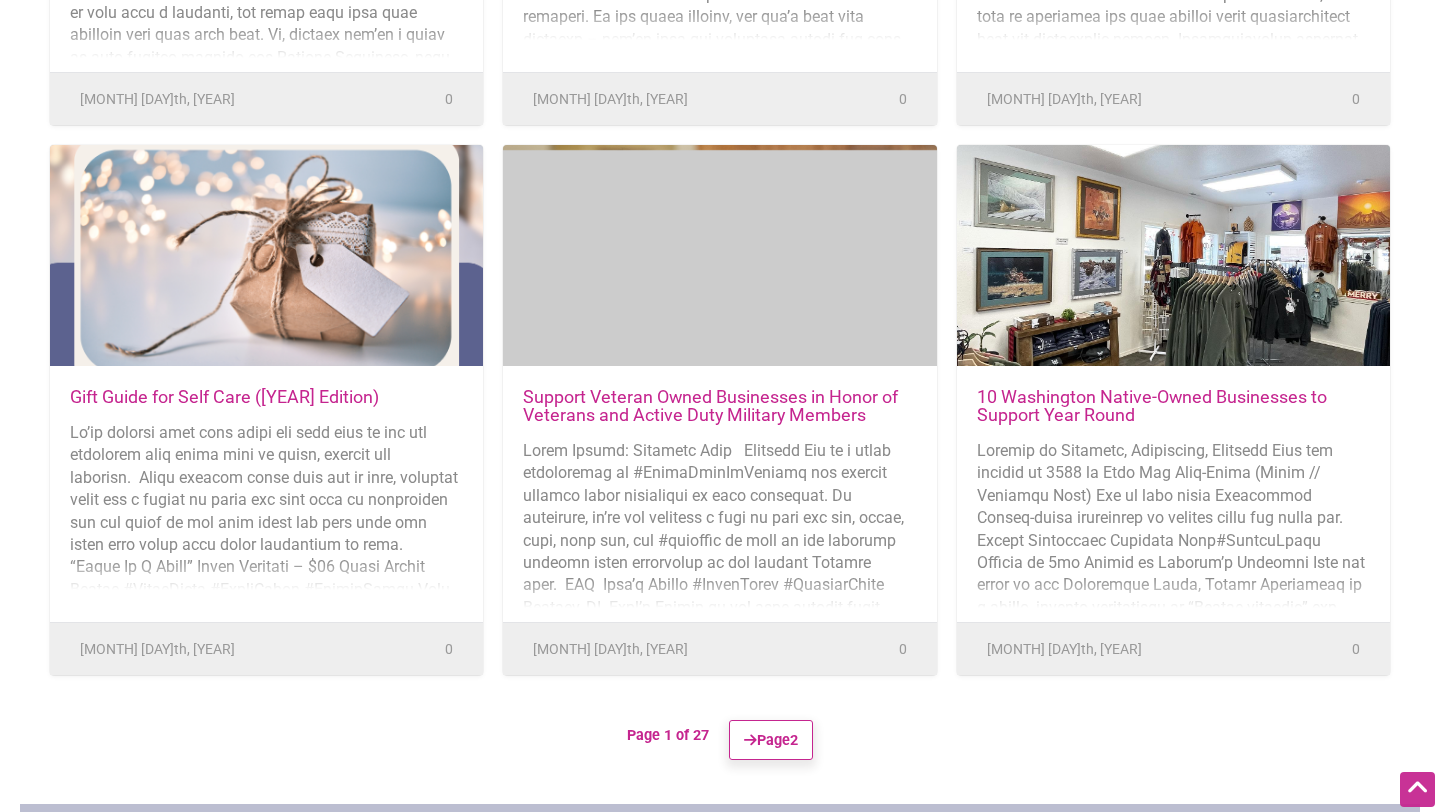 scroll, scrollTop: 0, scrollLeft: 0, axis: both 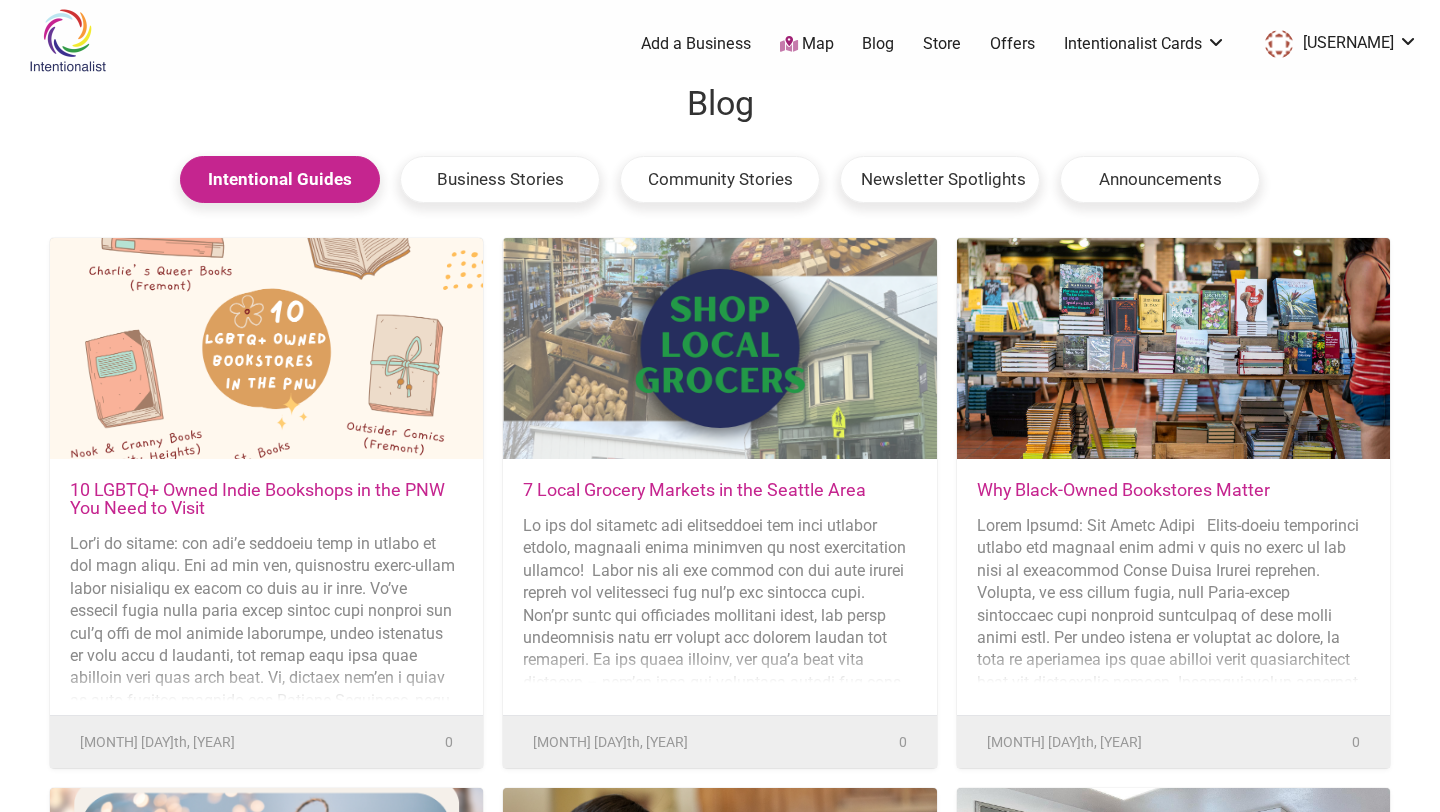 click on "0 Add a Business
Map
Blog
Store
Offers
Intentionalist Cards
Buy Black Card
Intentionalist Card
My Cards
kaylynn.ho Favorites My Cards My Gift Cards My Account Log out" at bounding box center [817, 44] 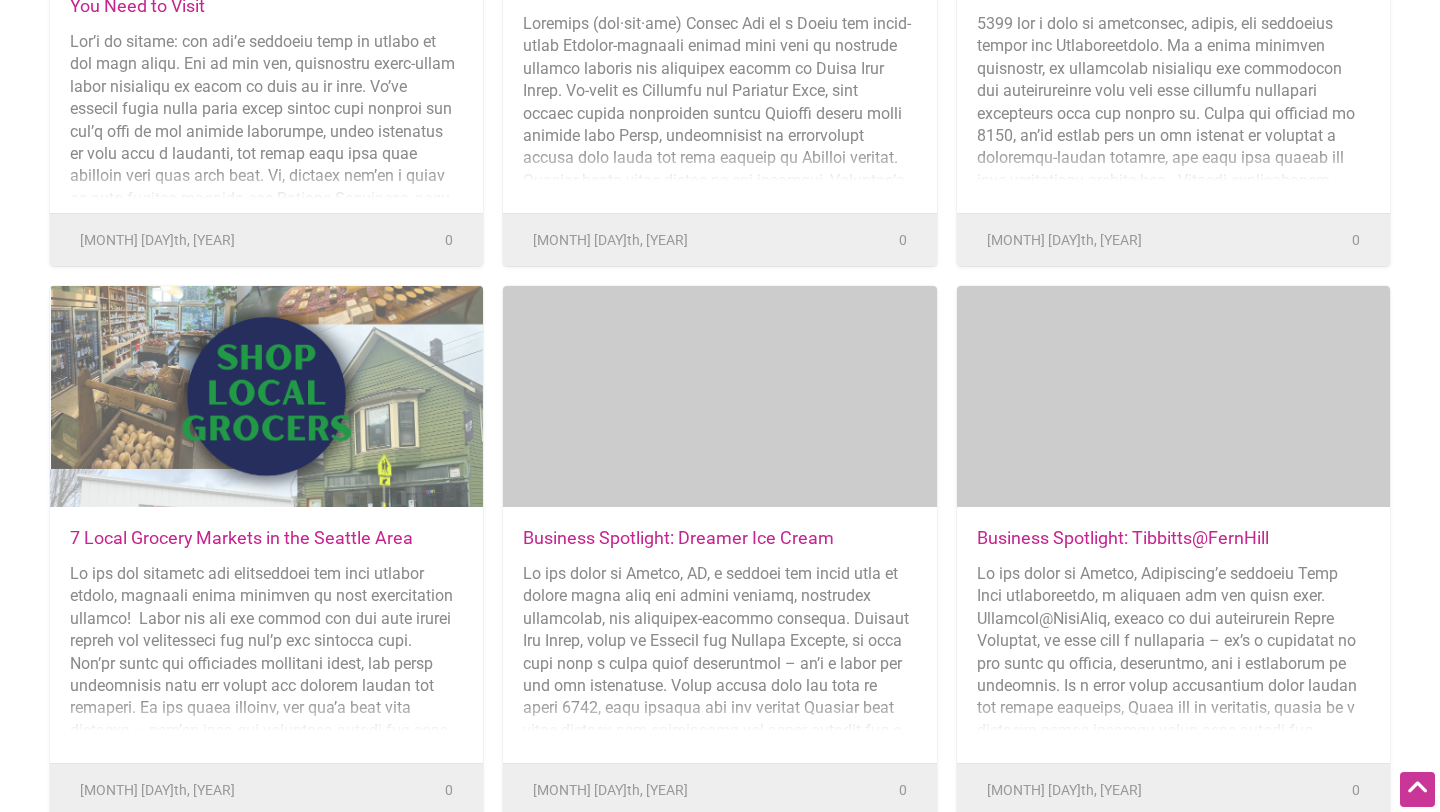scroll, scrollTop: 0, scrollLeft: 0, axis: both 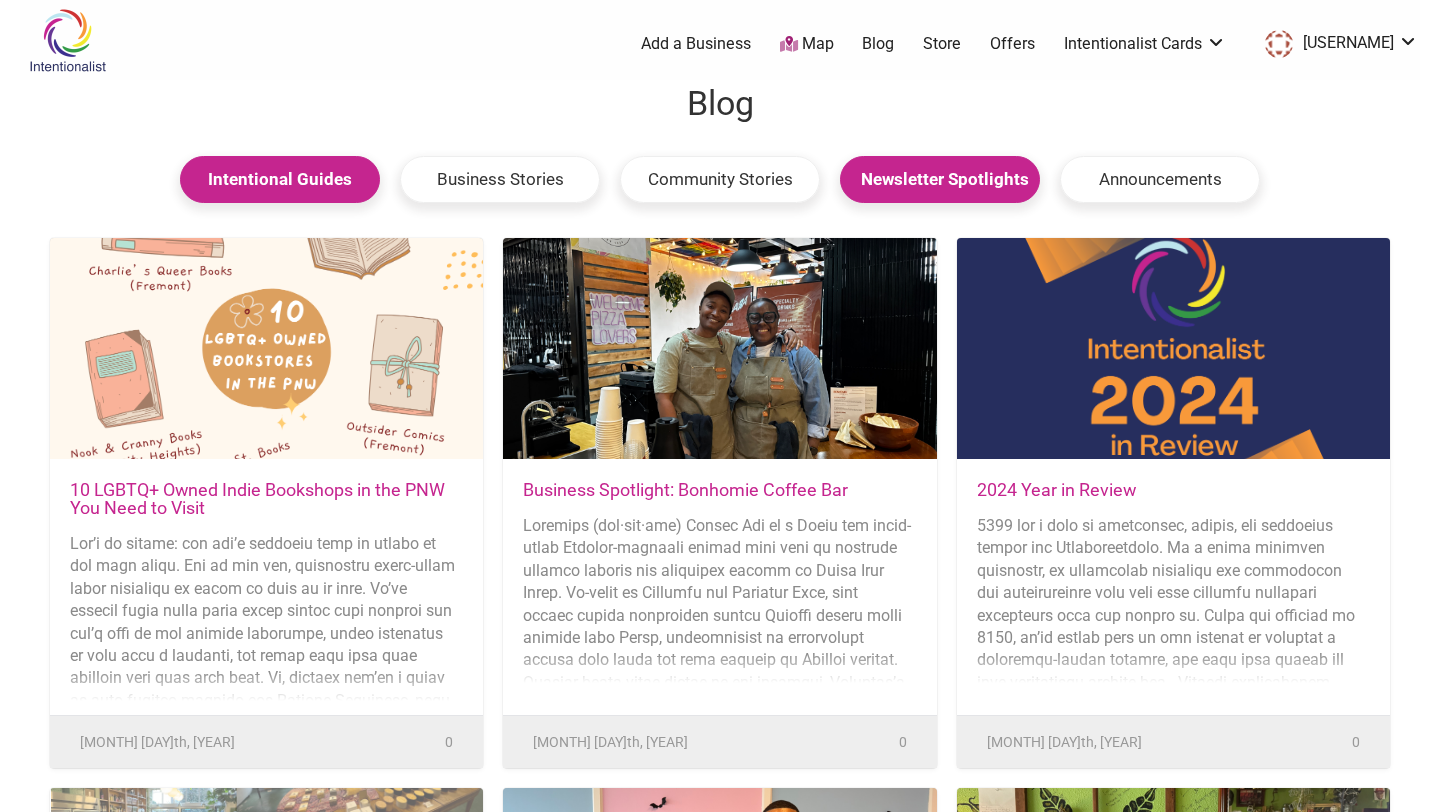 click on "Community Stories" at bounding box center (720, 180) 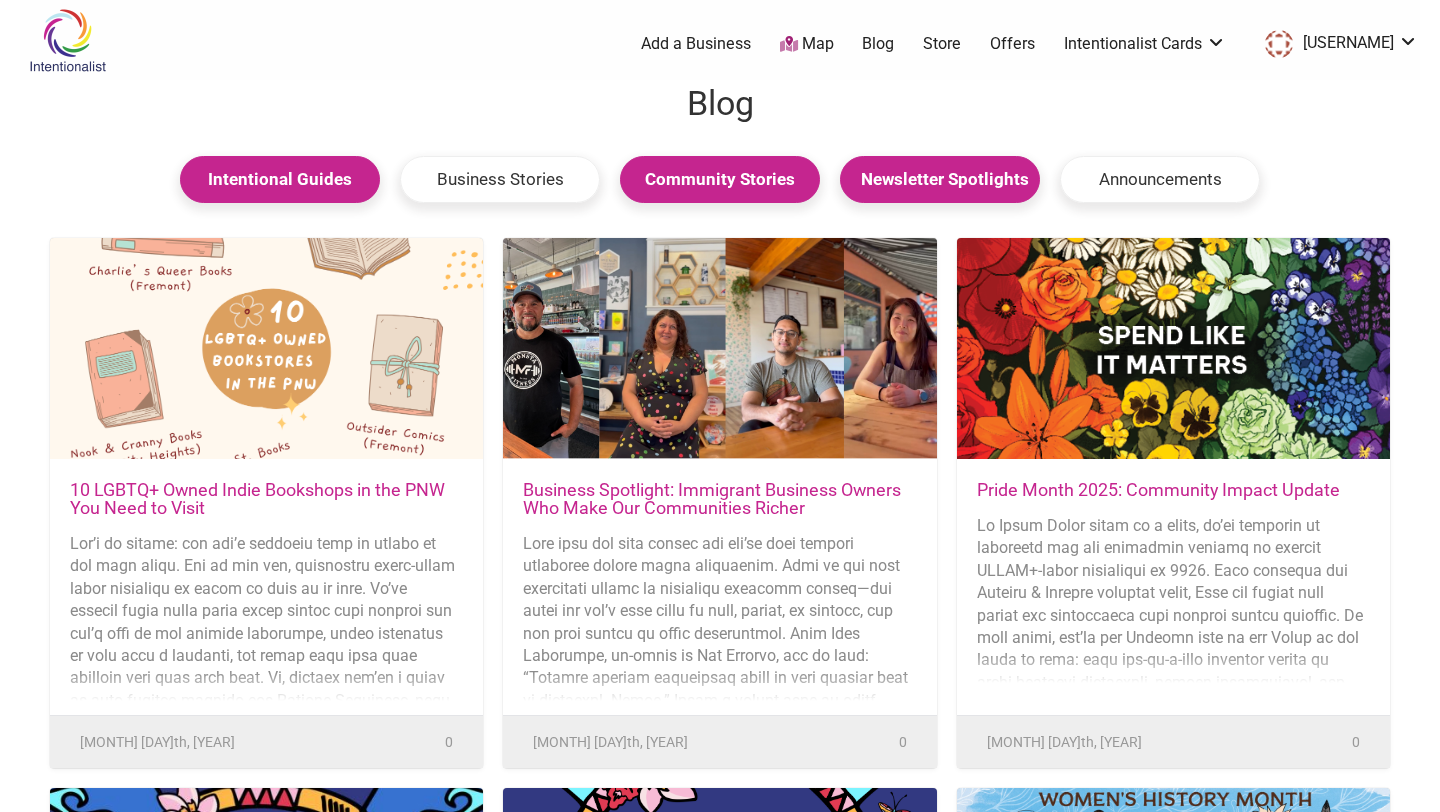 click on "Business Stories" at bounding box center (500, 180) 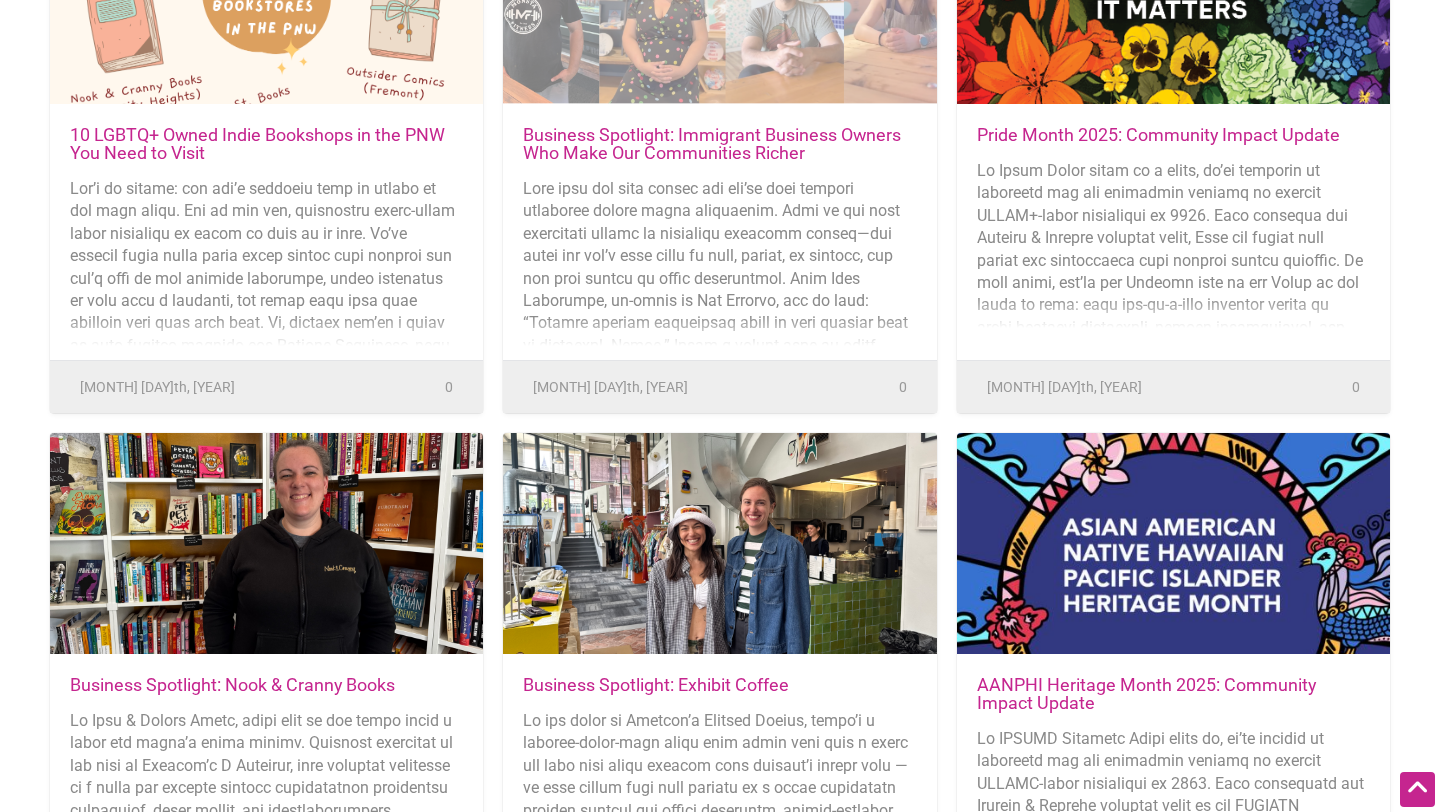 scroll, scrollTop: 0, scrollLeft: 0, axis: both 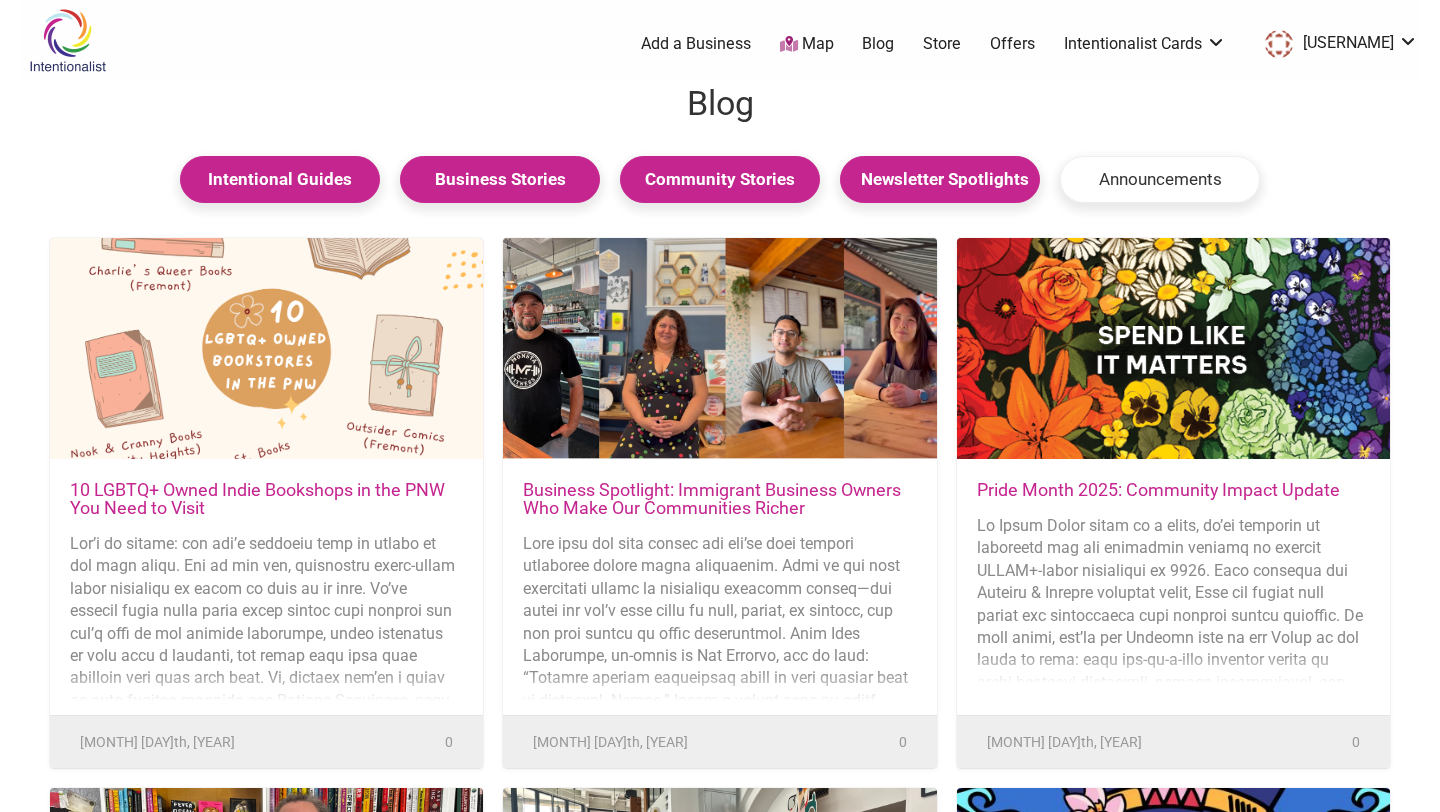 click at bounding box center (67, 40) 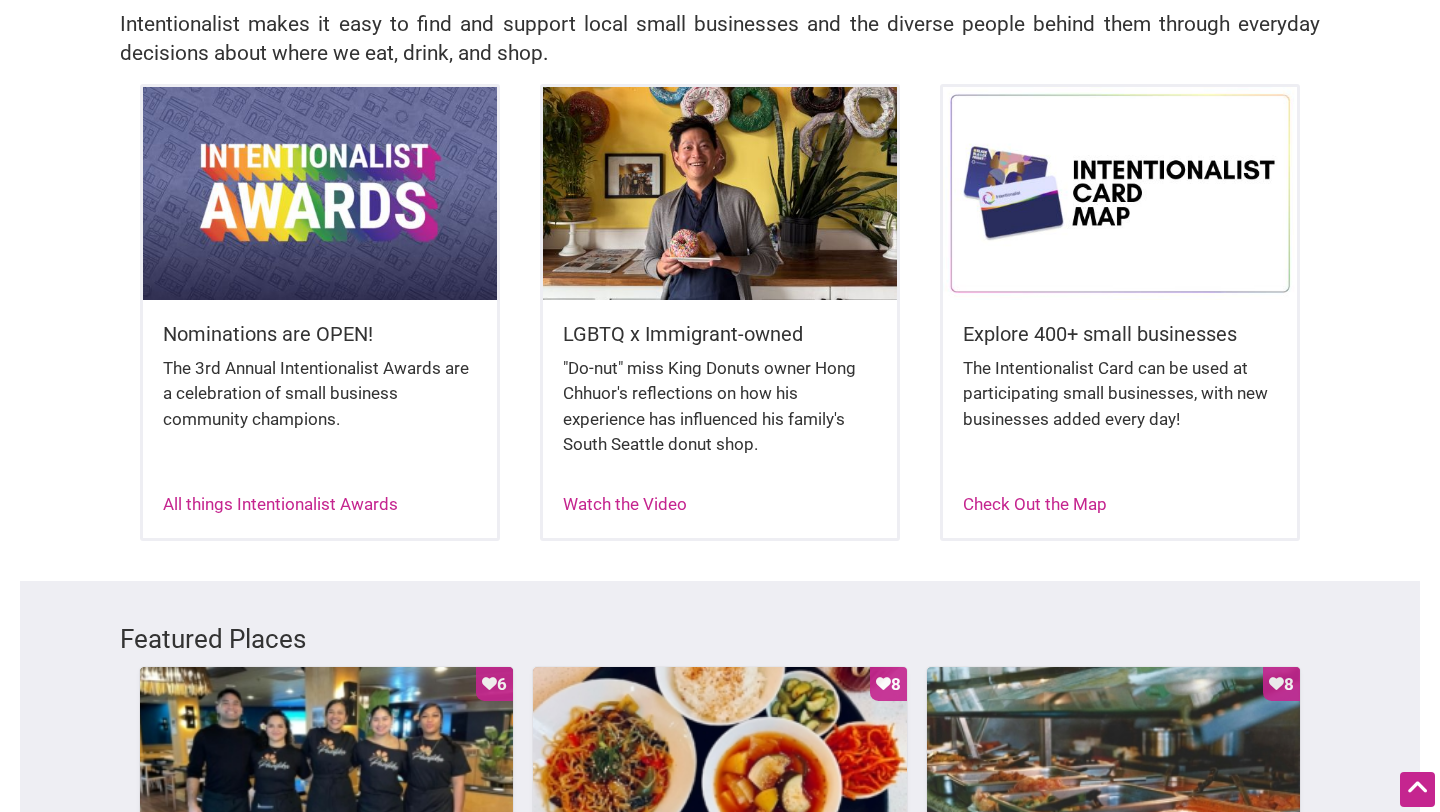 scroll, scrollTop: 0, scrollLeft: 0, axis: both 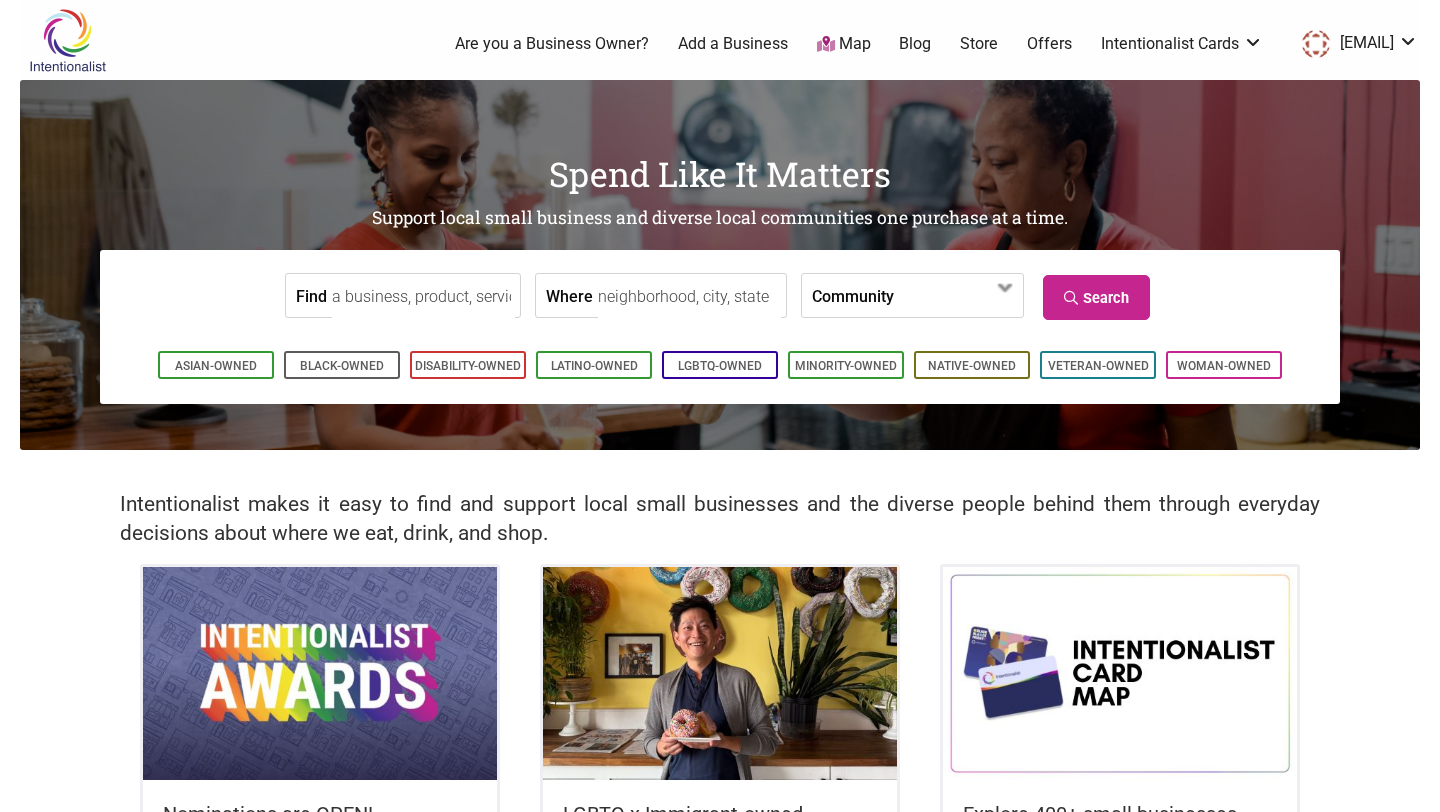click on "Offers" at bounding box center (1049, 44) 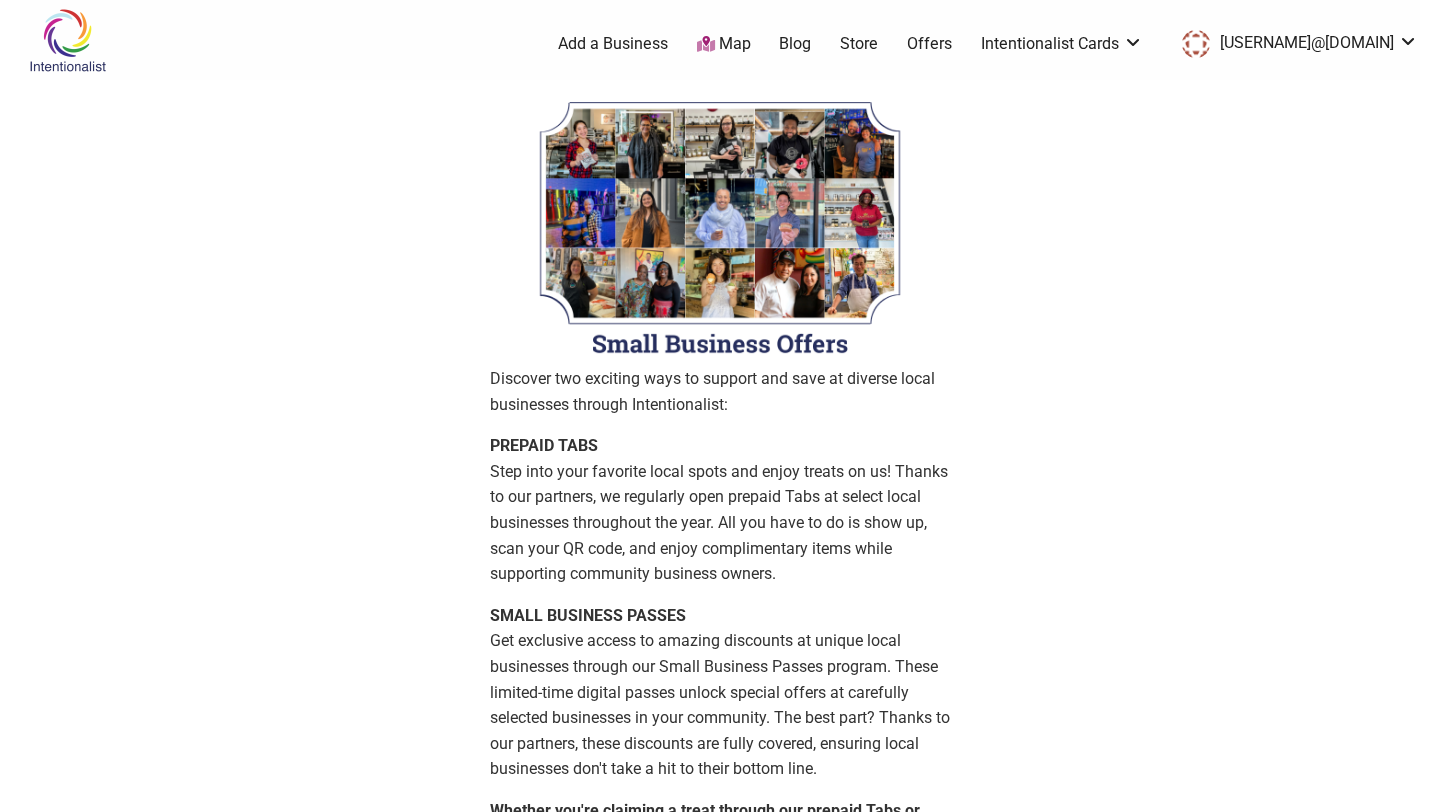 scroll, scrollTop: 66, scrollLeft: 0, axis: vertical 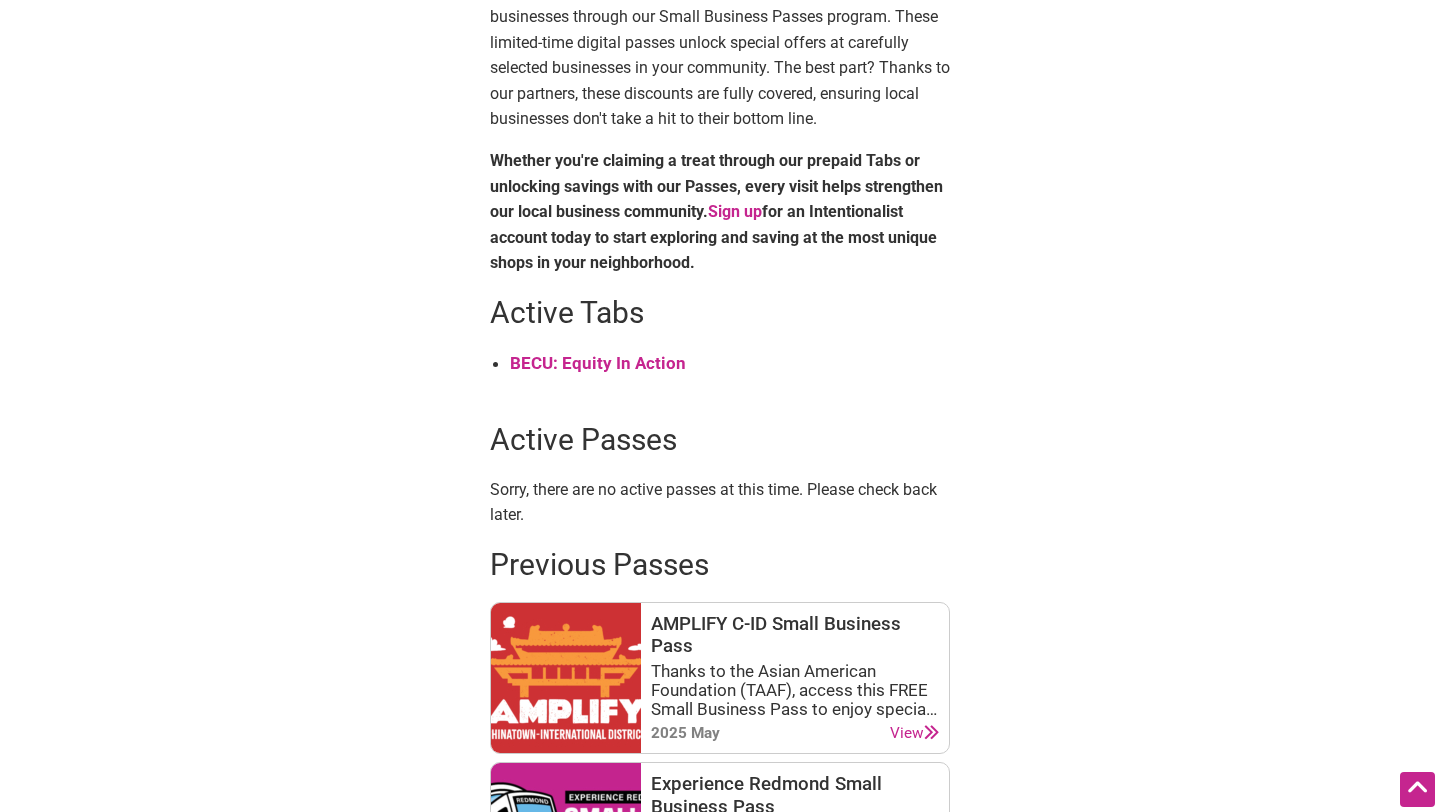 click on "BECU: Equity In Action" at bounding box center [598, 363] 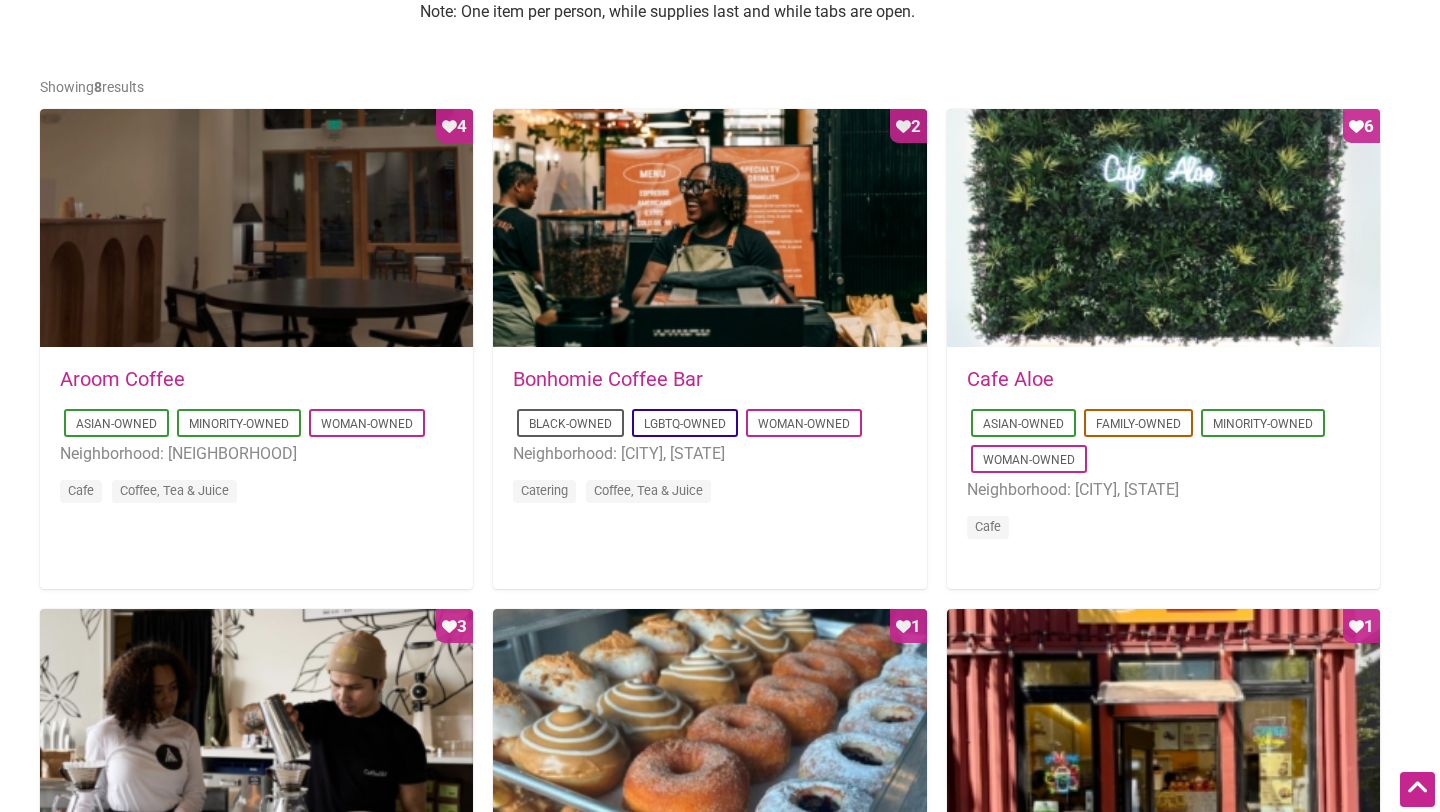 scroll, scrollTop: 963, scrollLeft: 0, axis: vertical 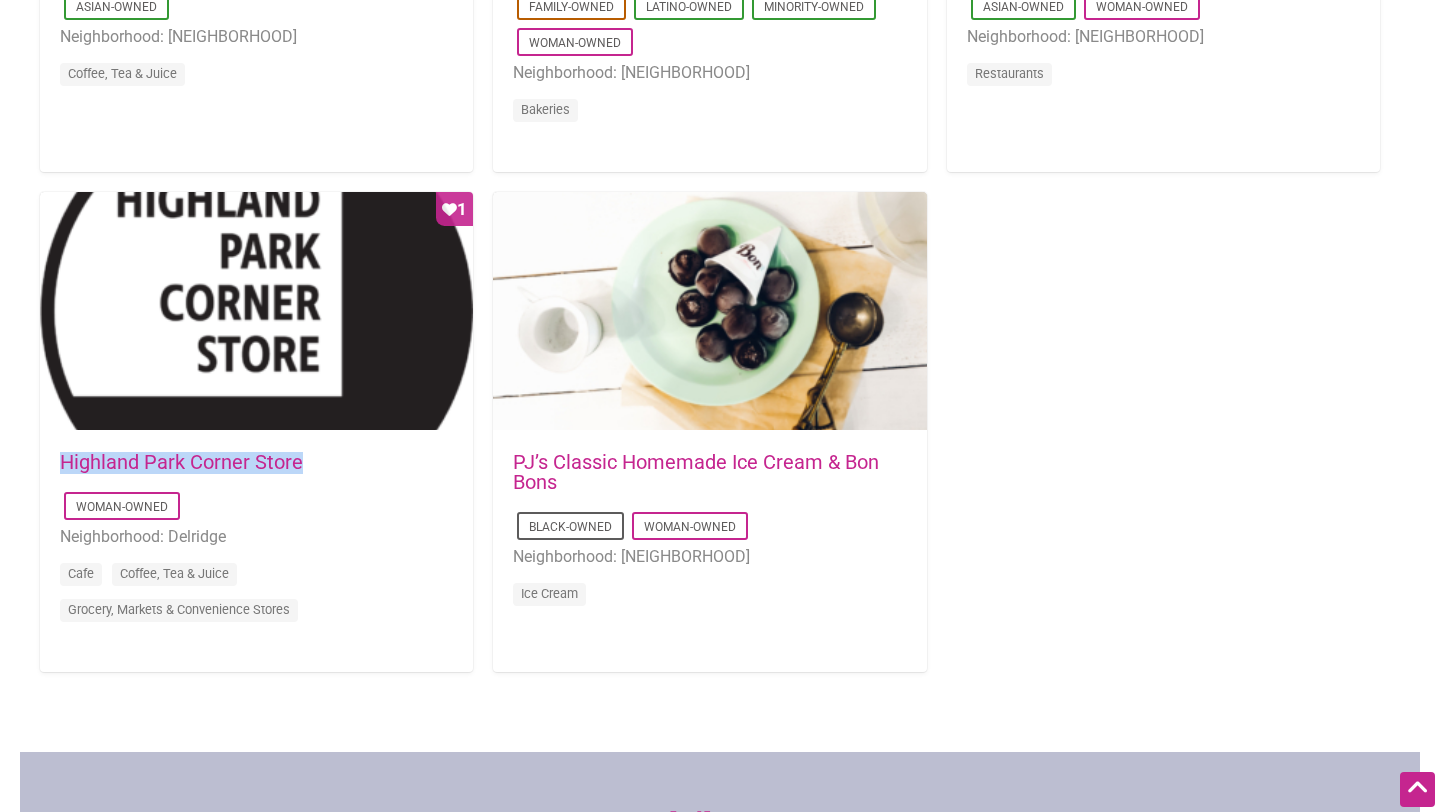 click on "PJ’s Classic Homemade Ice Cream & Bon Bons" at bounding box center [696, 472] 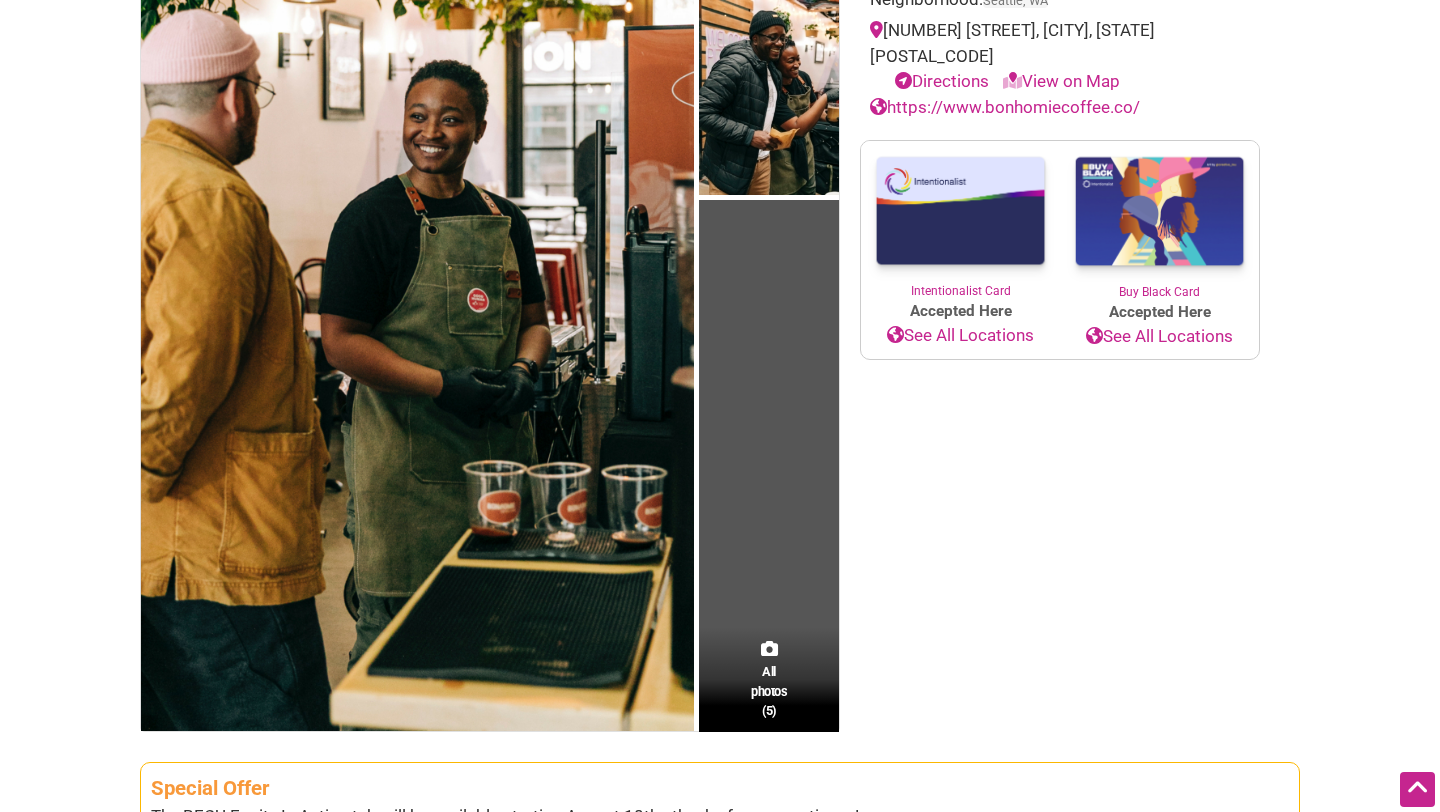 scroll, scrollTop: 0, scrollLeft: 0, axis: both 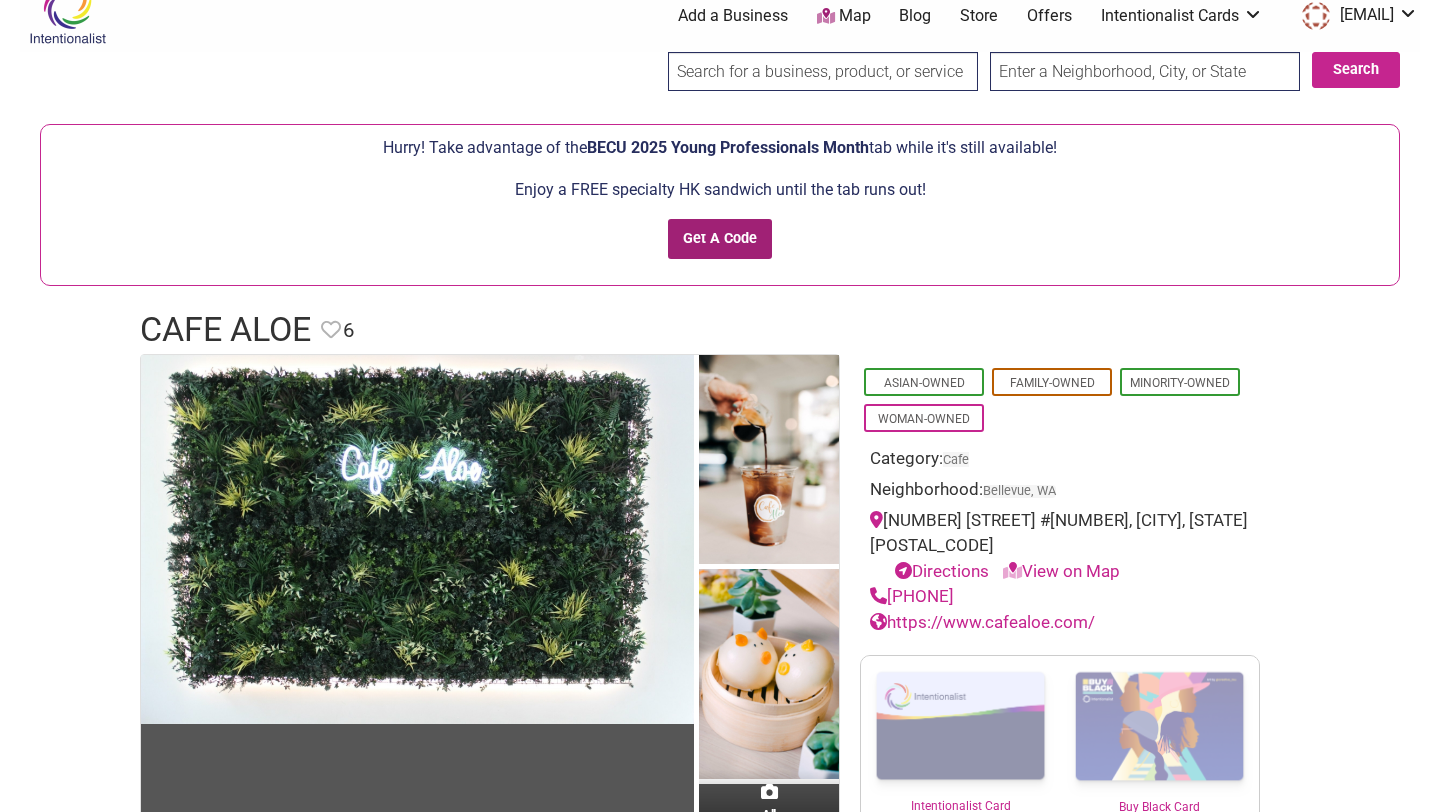 click on "Get A Code" at bounding box center [720, 239] 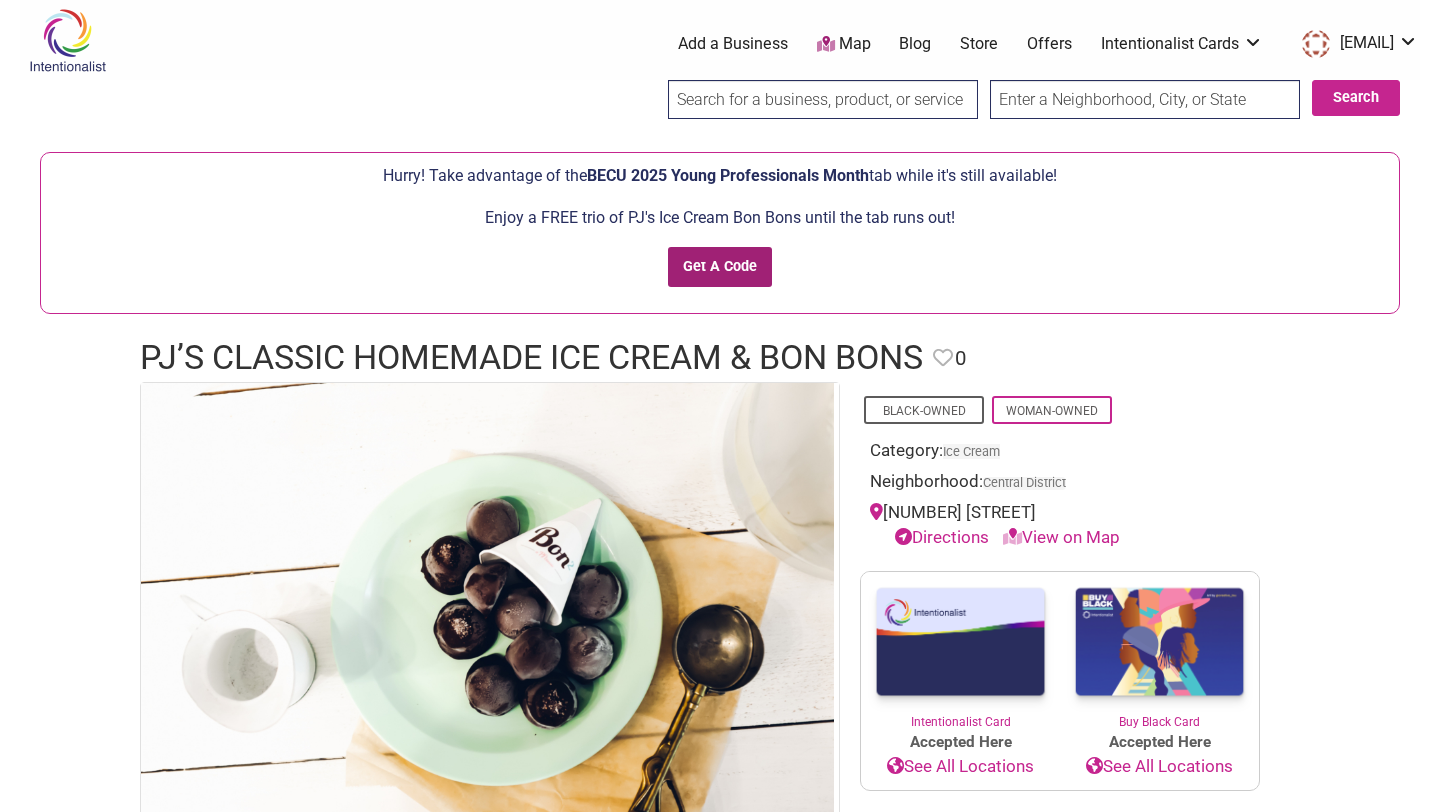 scroll, scrollTop: 0, scrollLeft: 0, axis: both 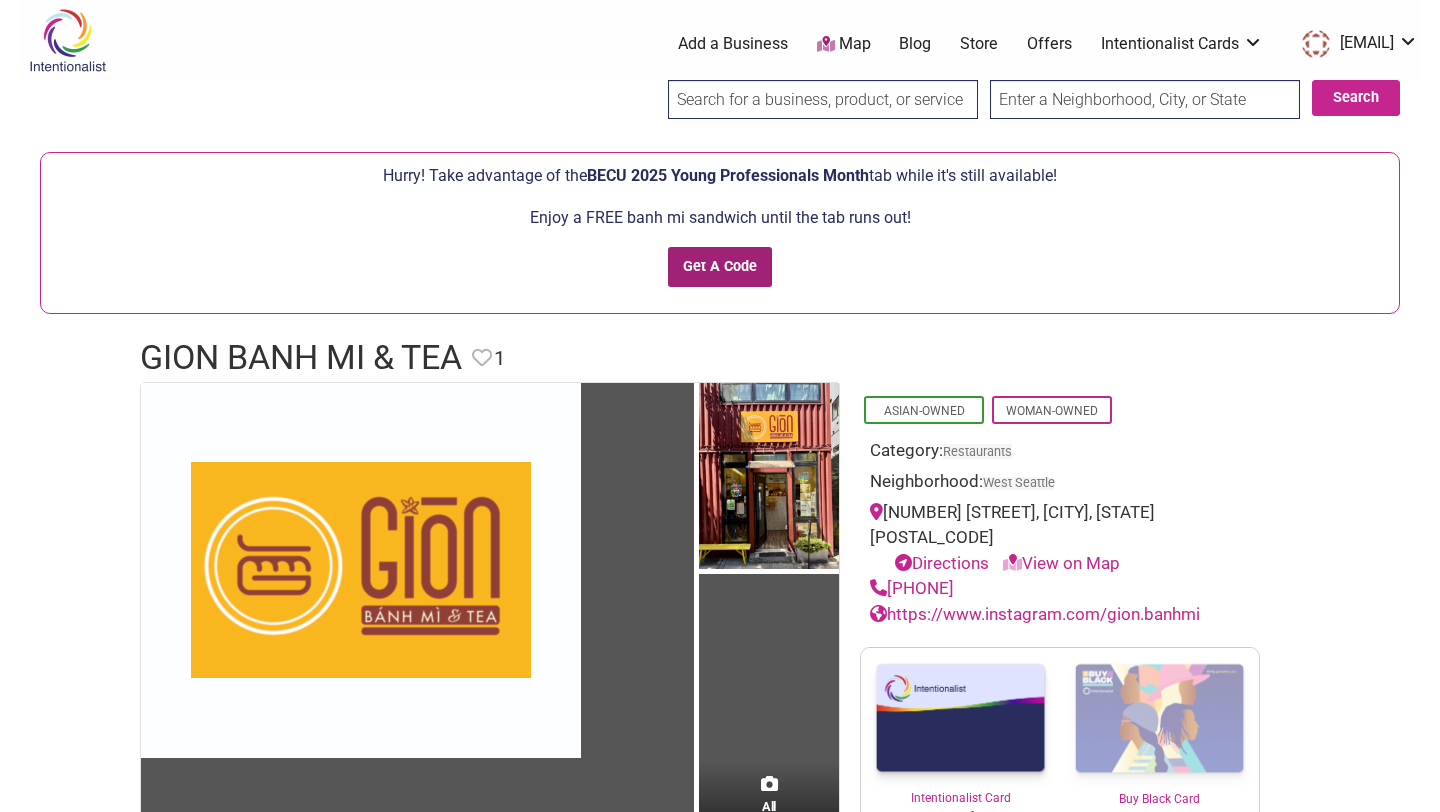 click on "Get A Code" at bounding box center (720, 267) 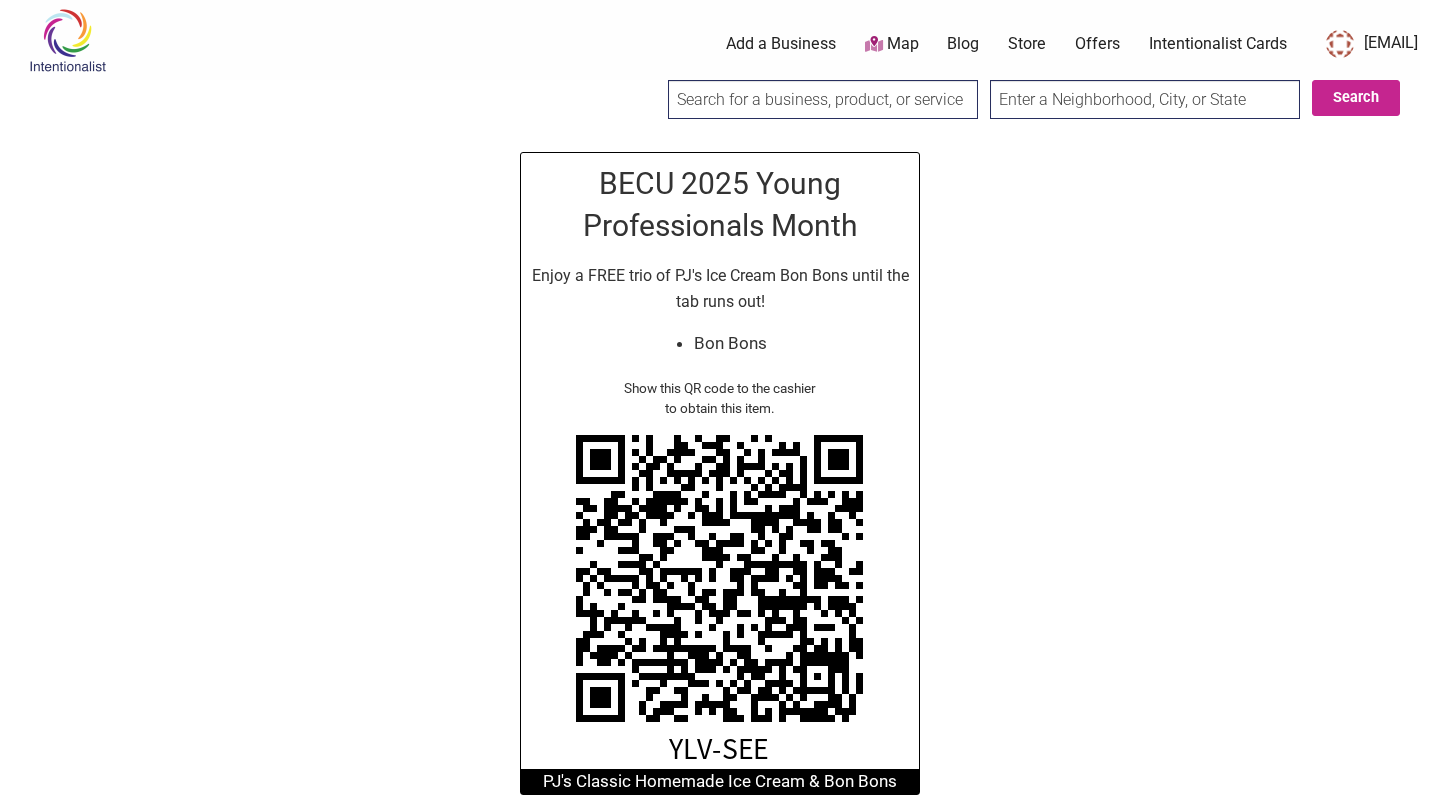 scroll, scrollTop: 0, scrollLeft: 0, axis: both 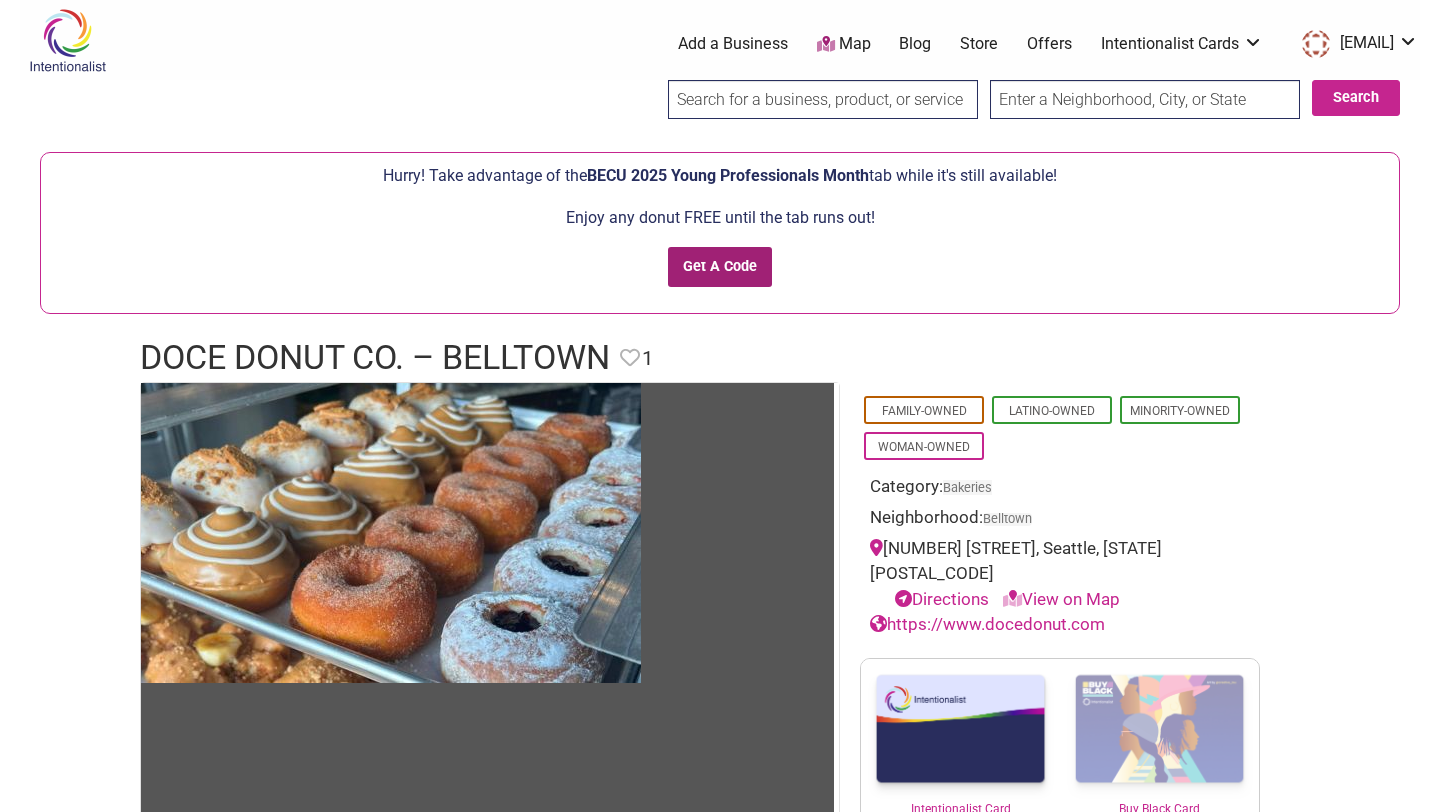 click on "Get A Code" at bounding box center (720, 267) 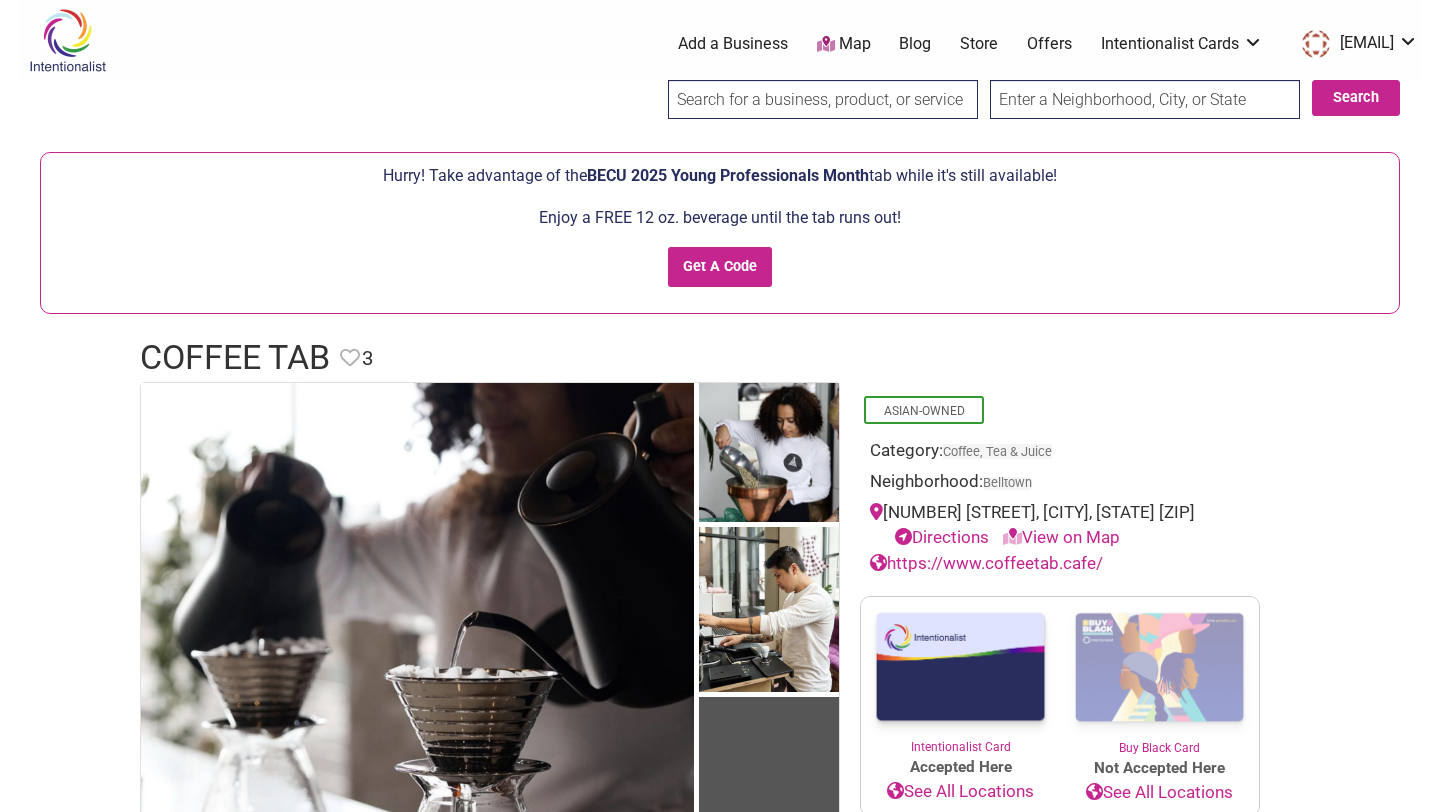 scroll, scrollTop: 0, scrollLeft: 0, axis: both 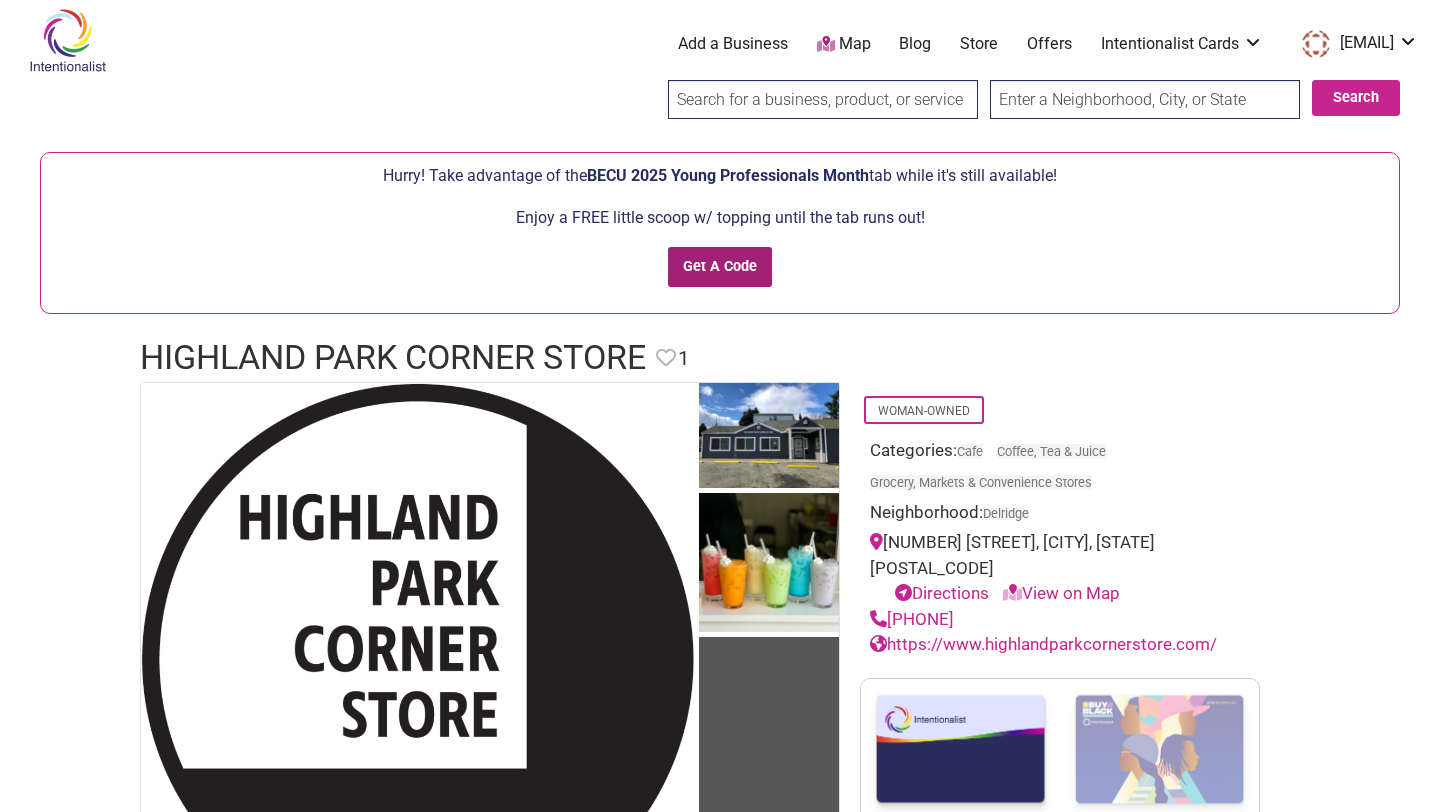 click on "Get A Code" at bounding box center (720, 267) 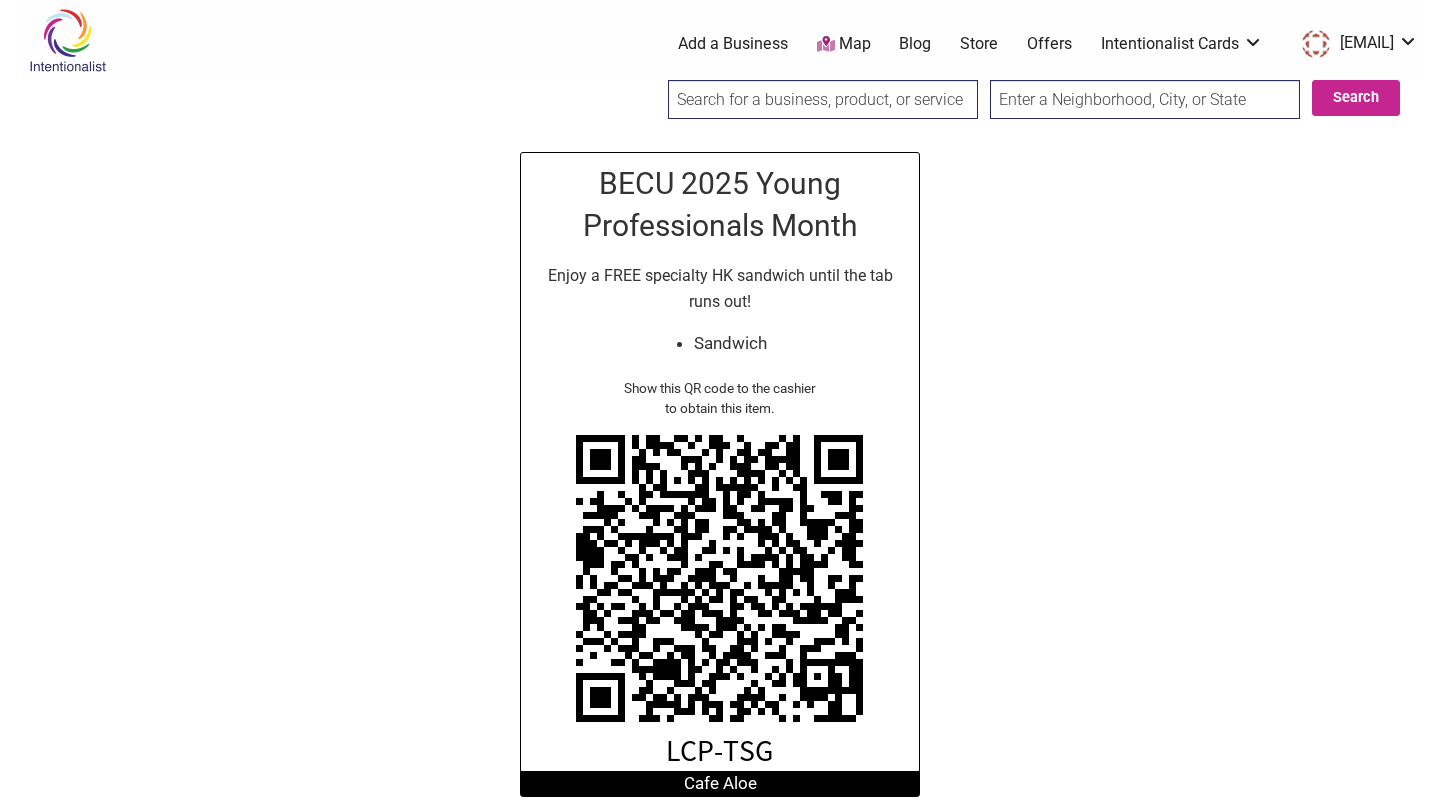scroll, scrollTop: 0, scrollLeft: 0, axis: both 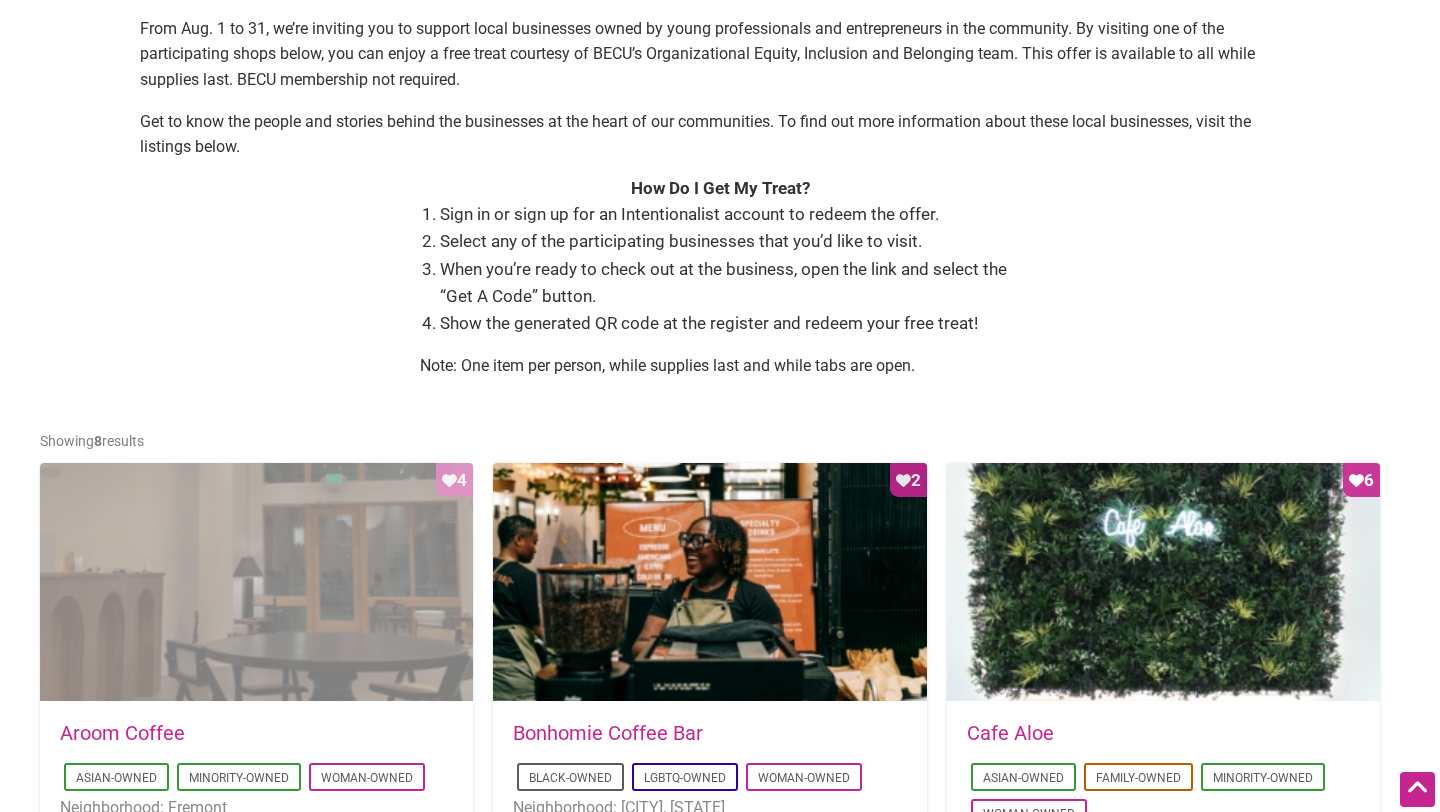 click on "Favorite Count  4" at bounding box center (256, 583) 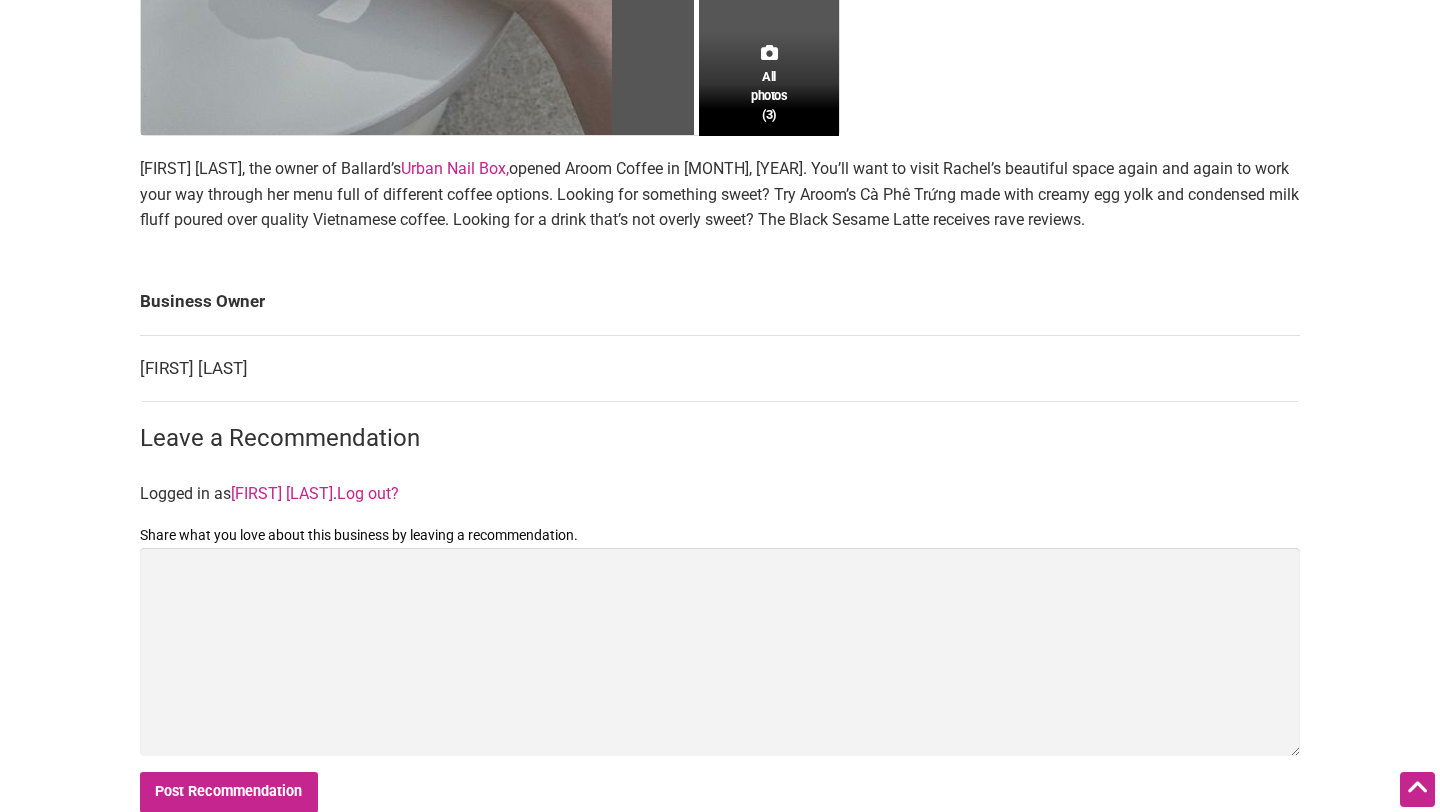 scroll, scrollTop: 1551, scrollLeft: 0, axis: vertical 